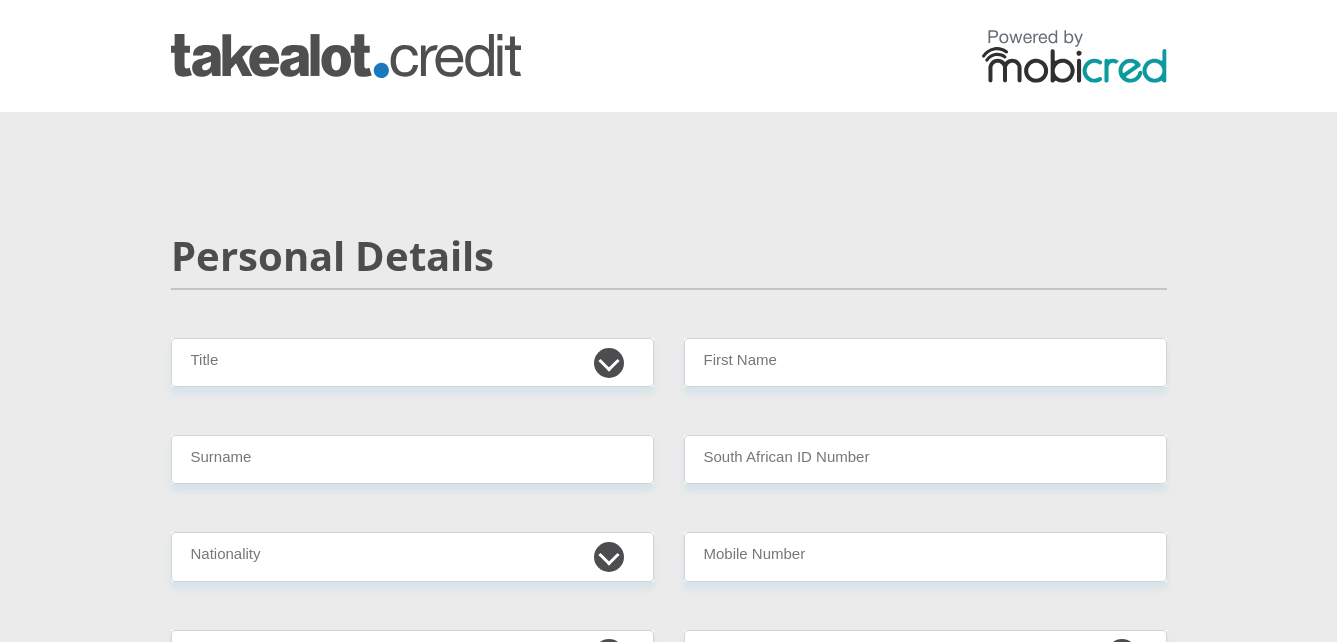 scroll, scrollTop: 0, scrollLeft: 0, axis: both 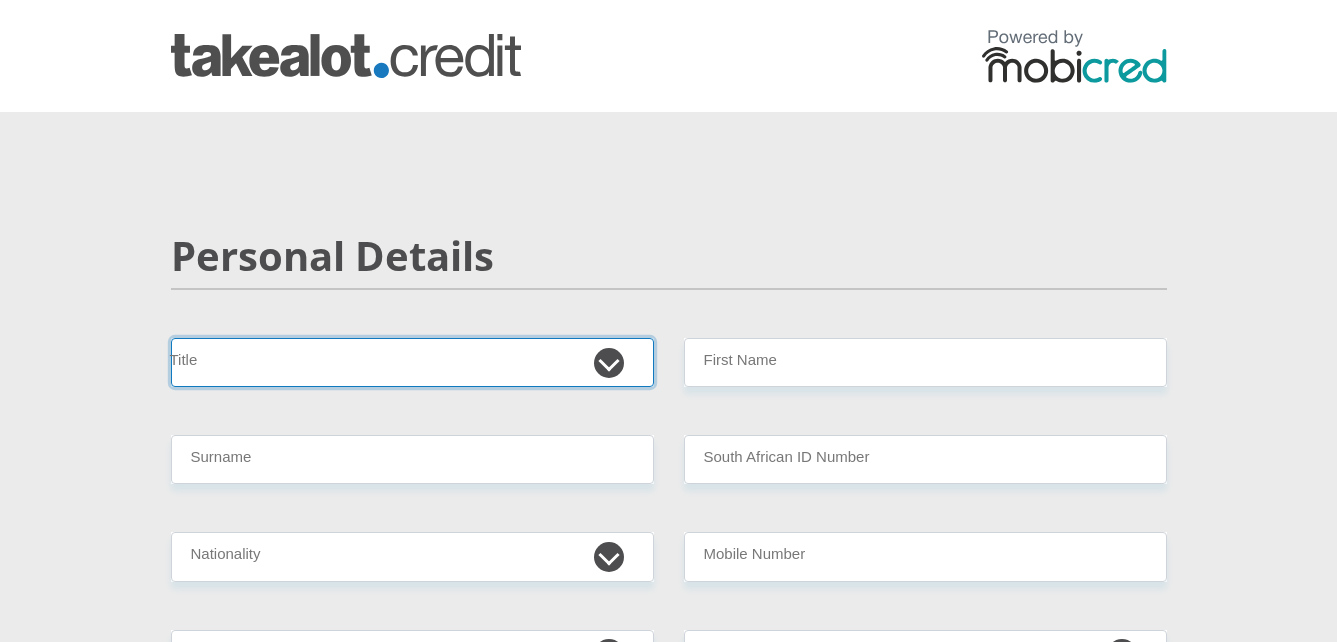 click on "Mr
Ms
Mrs
Dr
Other" at bounding box center [412, 362] 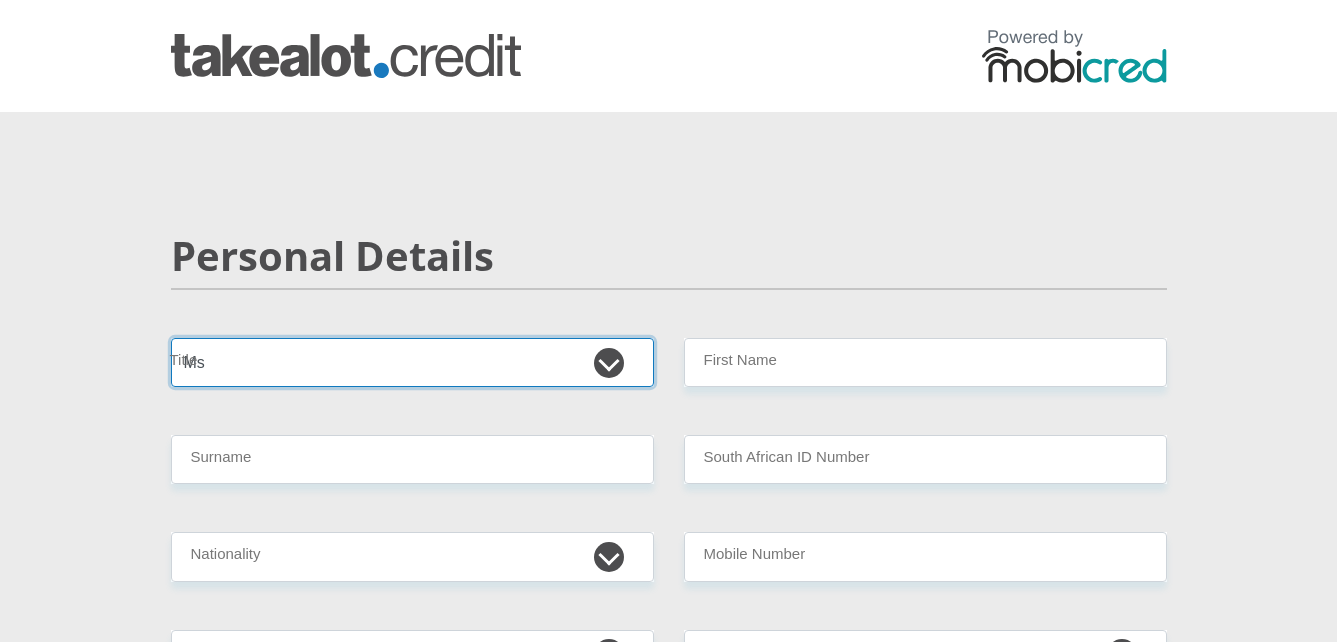 click on "Mr
Ms
Mrs
Dr
Other" at bounding box center (412, 362) 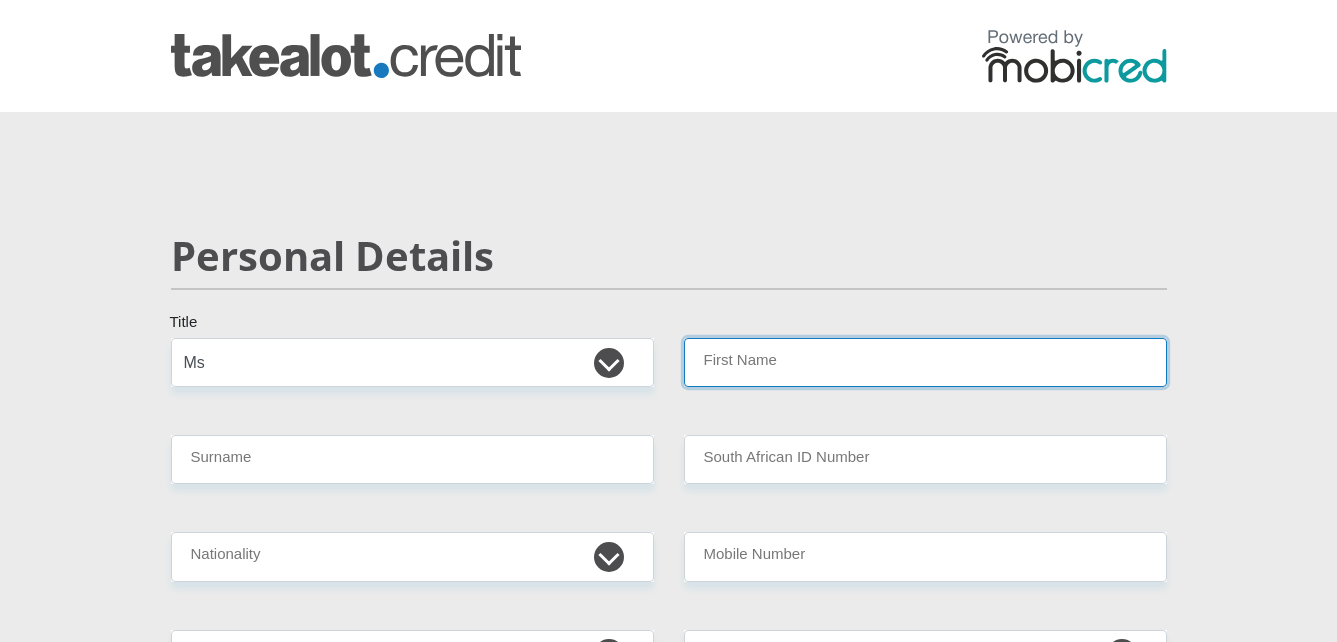 click on "First Name" at bounding box center (925, 362) 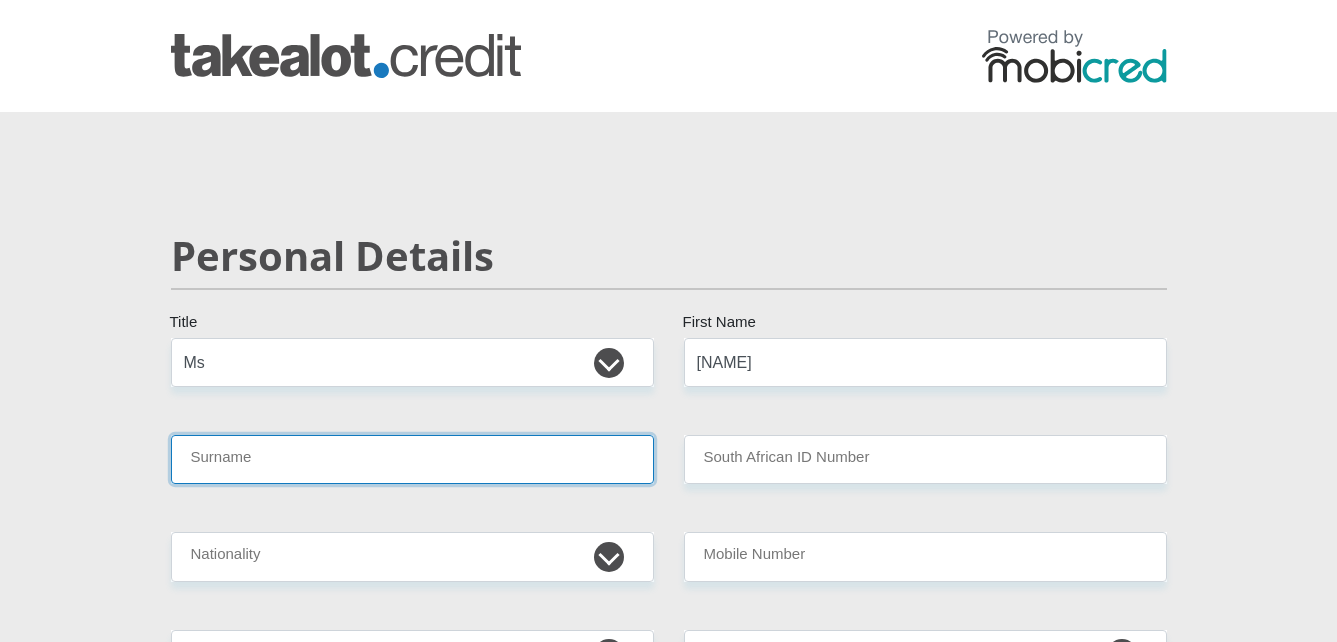 type on "mathere" 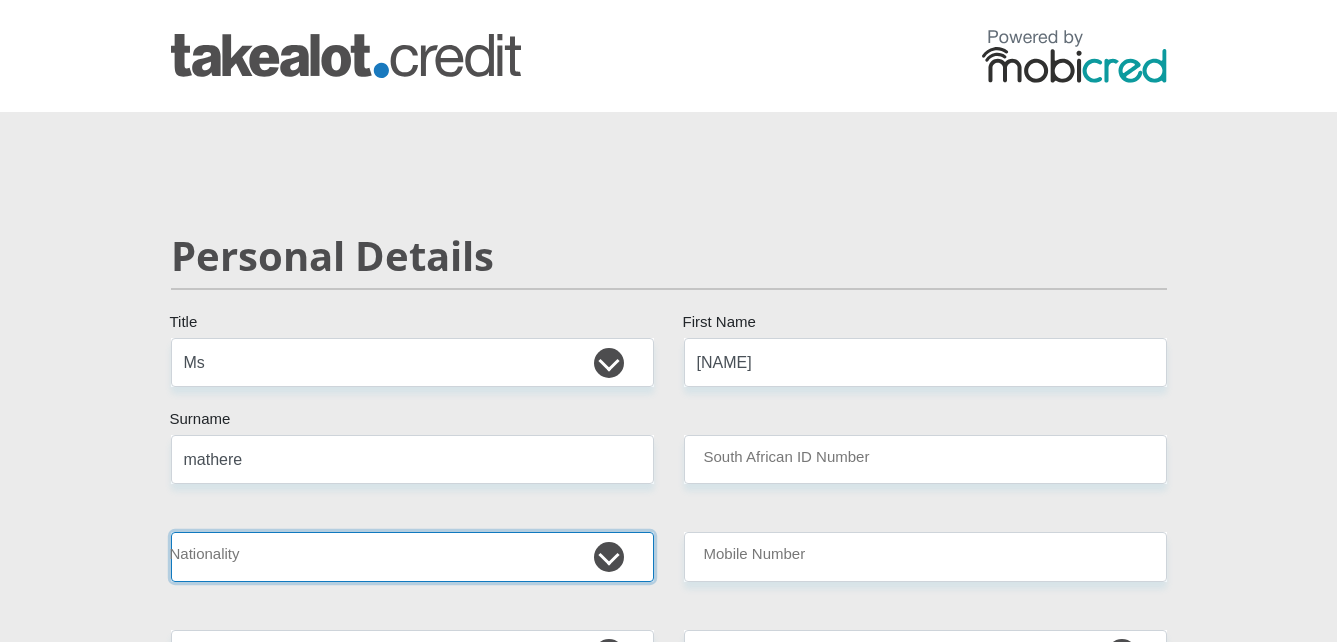 select on "ZAF" 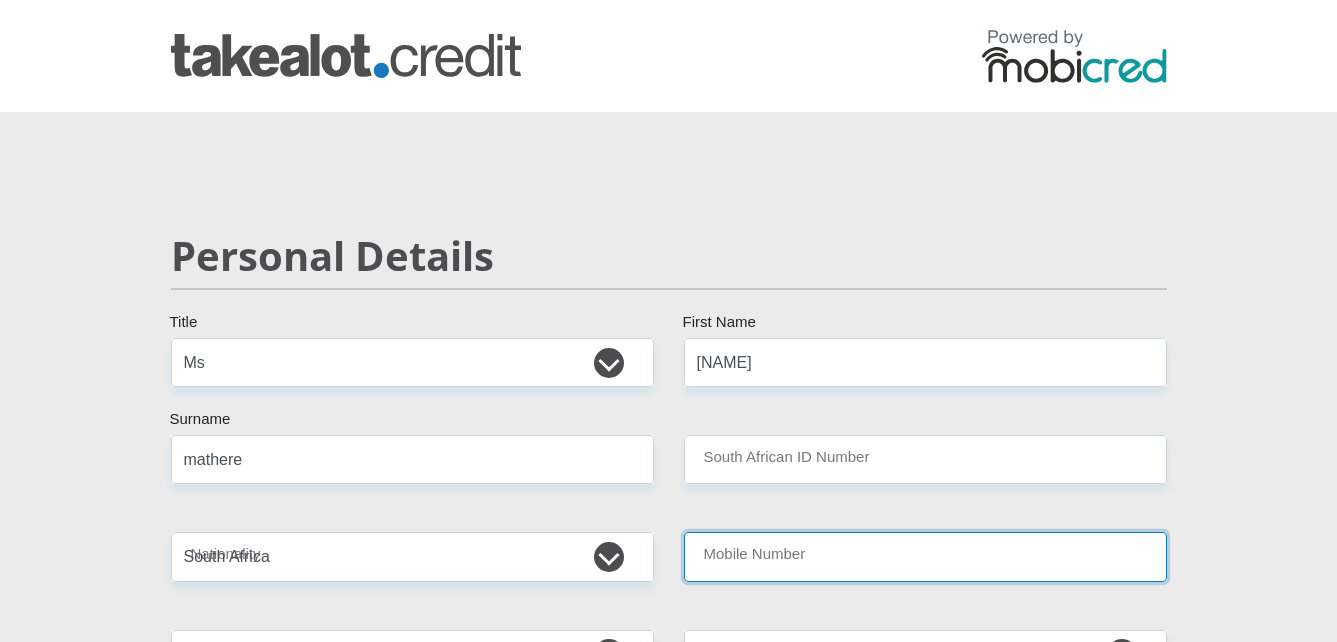 type on "0721717081" 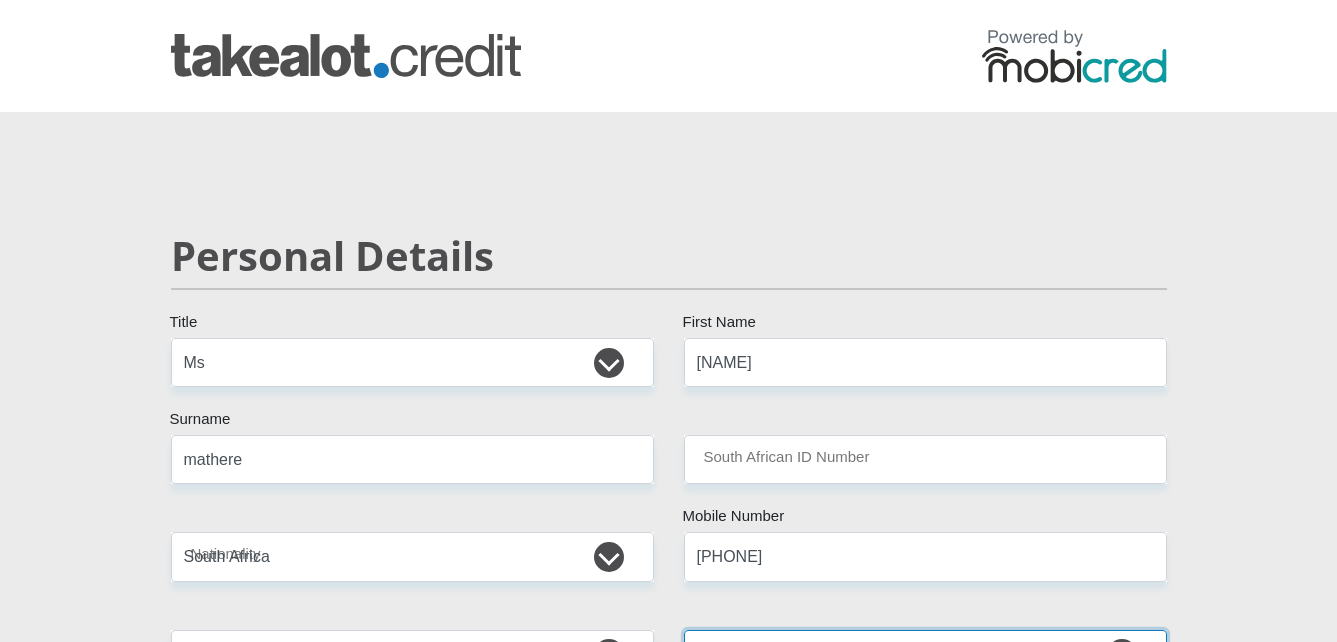 select on "ZAF" 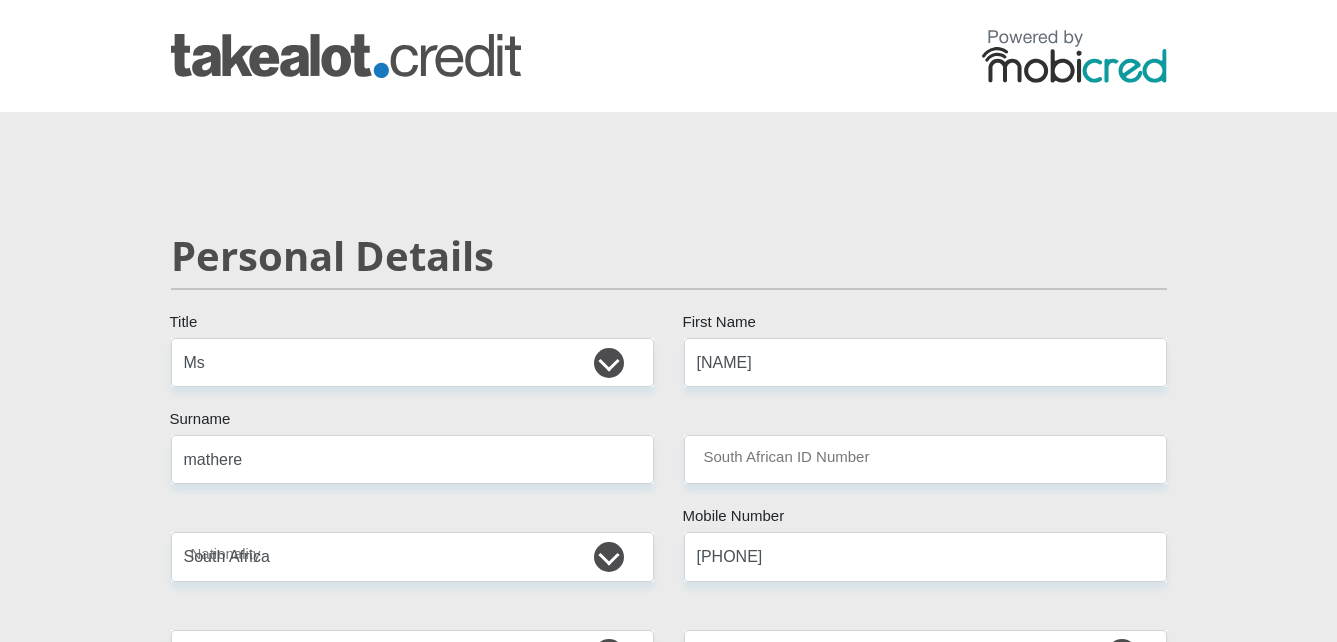 type on "446 foskor zone D" 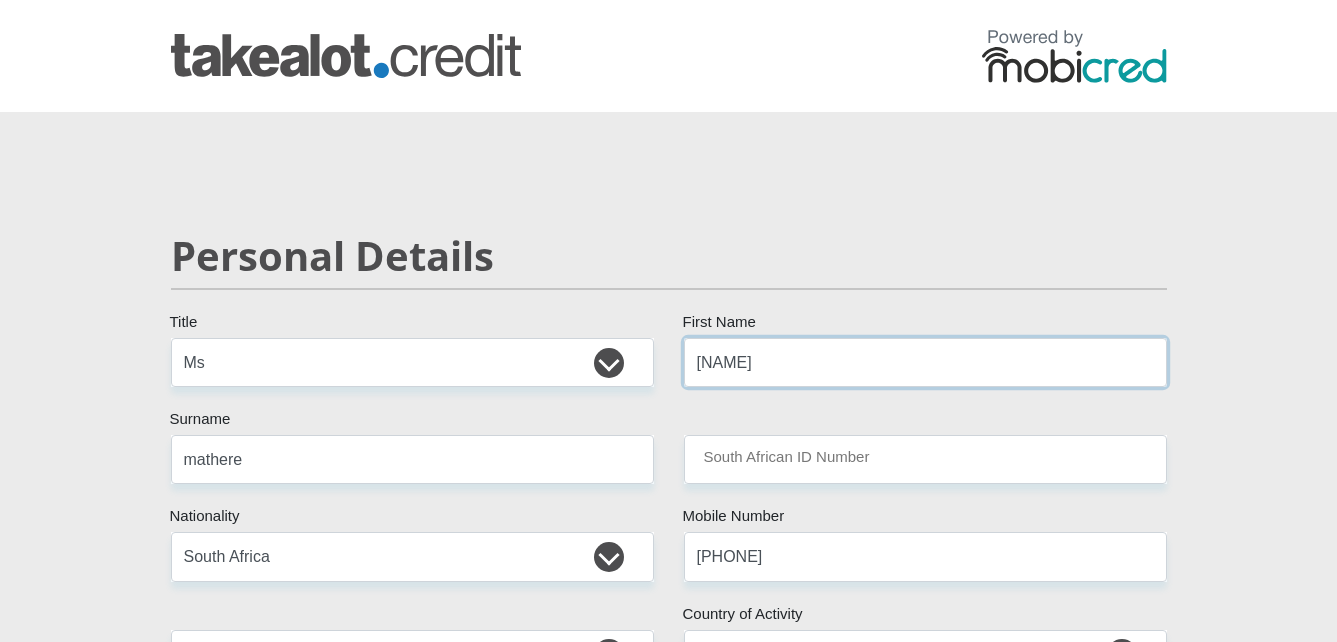 type on "CAPITEC BANK LIMITED" 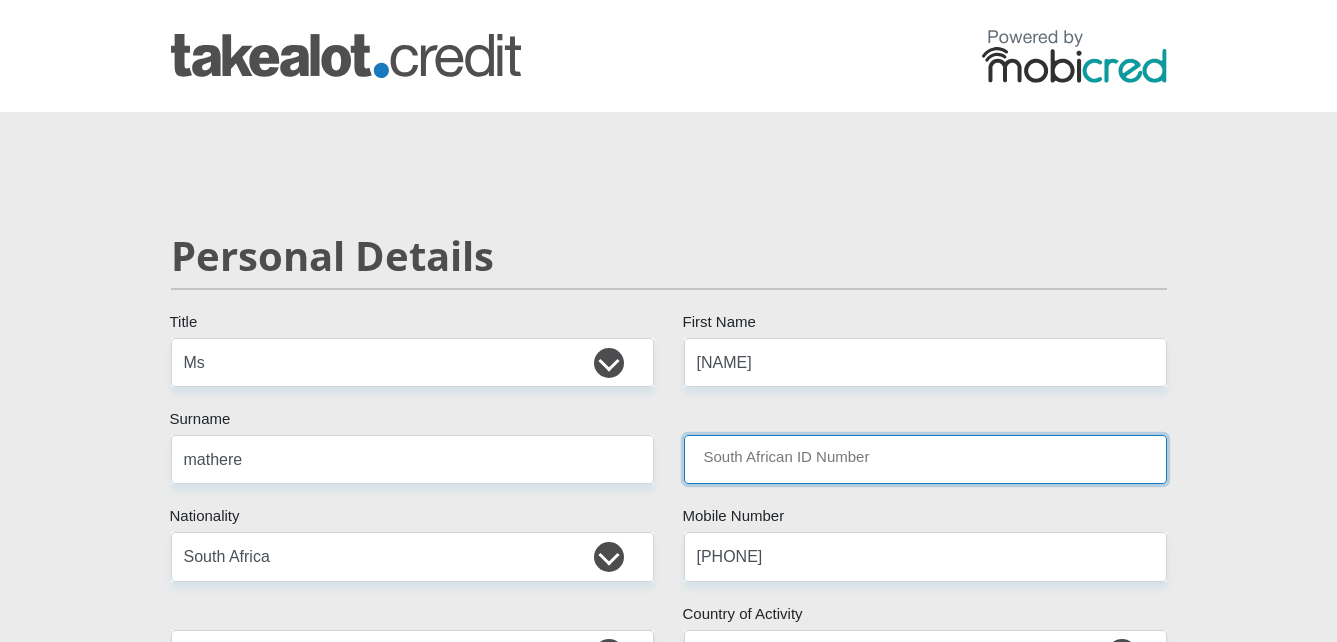 click on "South African ID Number" at bounding box center [925, 459] 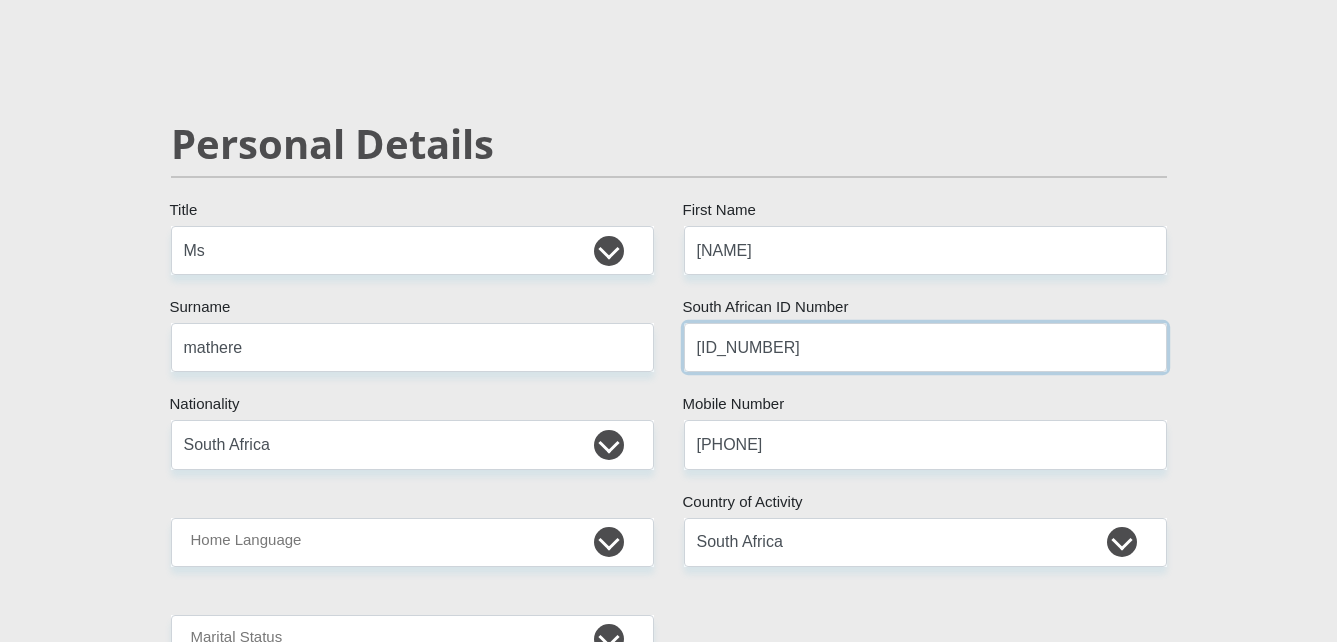 scroll, scrollTop: 115, scrollLeft: 0, axis: vertical 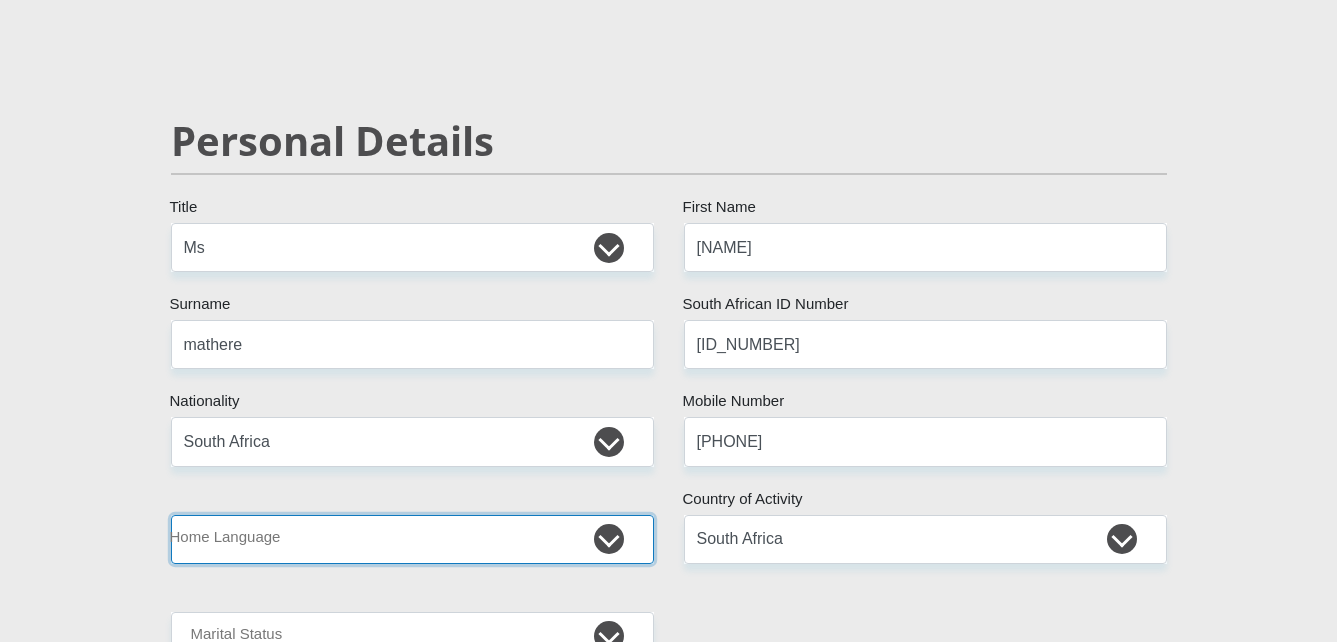 click on "Afrikaans
English
Sepedi
South Ndebele
Southern Sotho
Swati
Tsonga
Tswana
Venda
Xhosa
Zulu
Other" at bounding box center (412, 539) 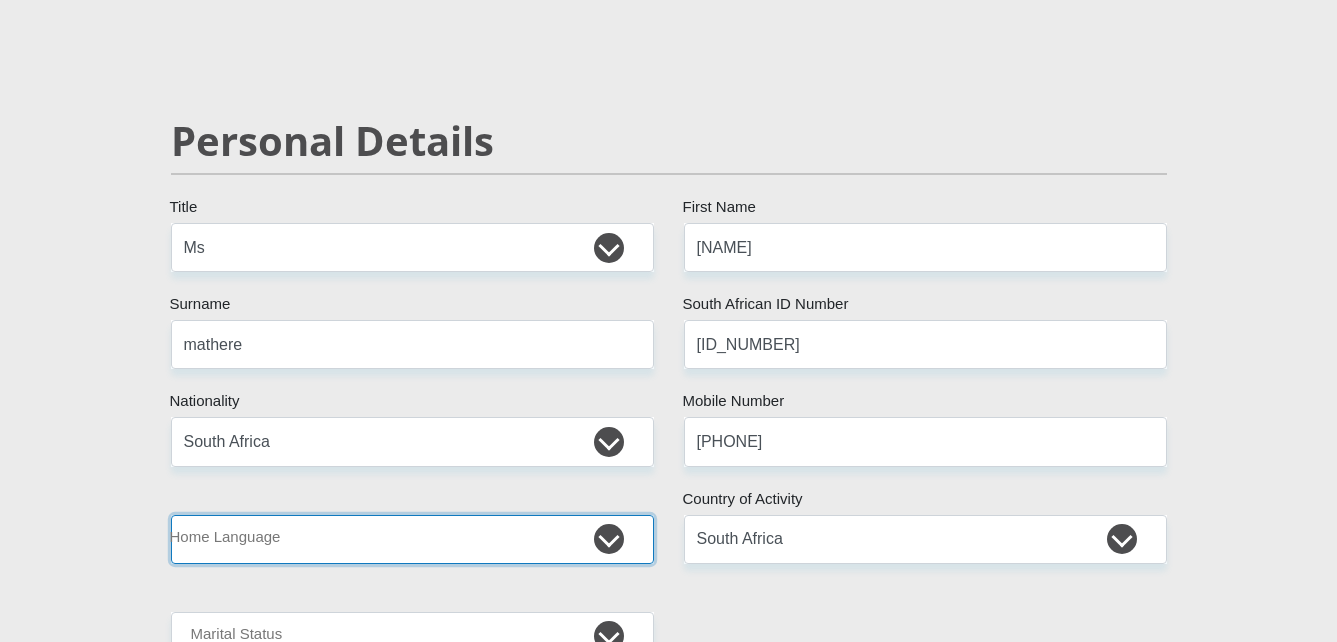 select on "nso" 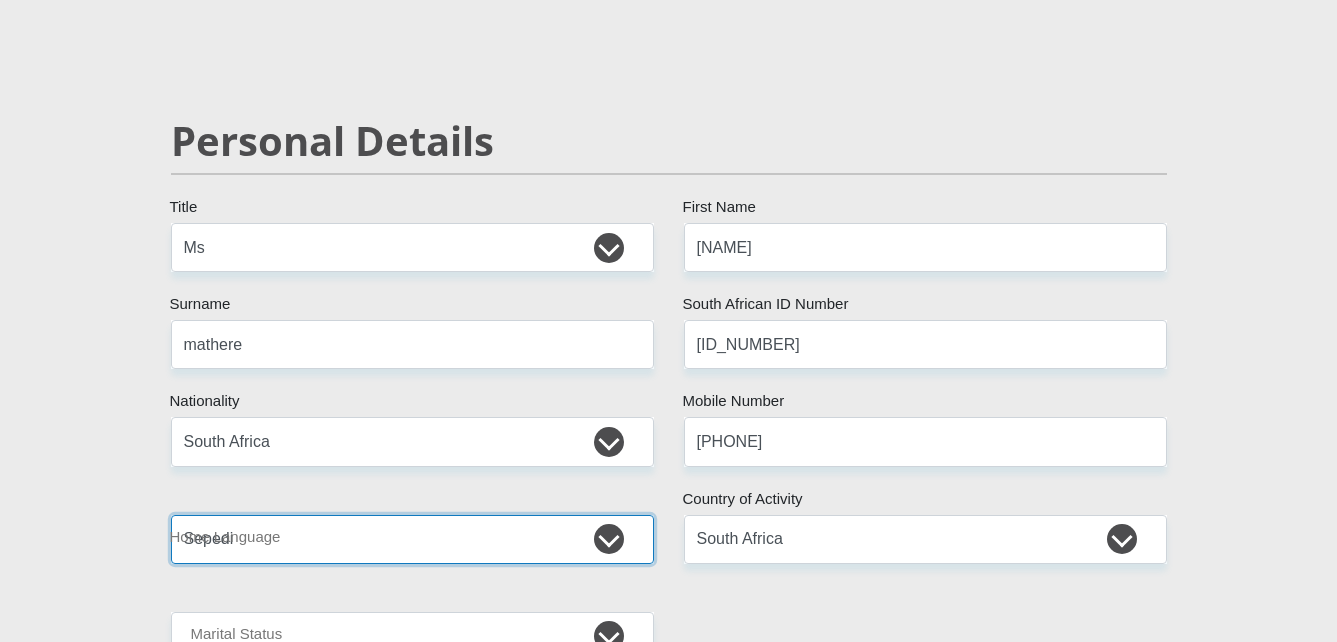 click on "Afrikaans
English
Sepedi
South Ndebele
Southern Sotho
Swati
Tsonga
Tswana
Venda
Xhosa
Zulu
Other" at bounding box center [412, 539] 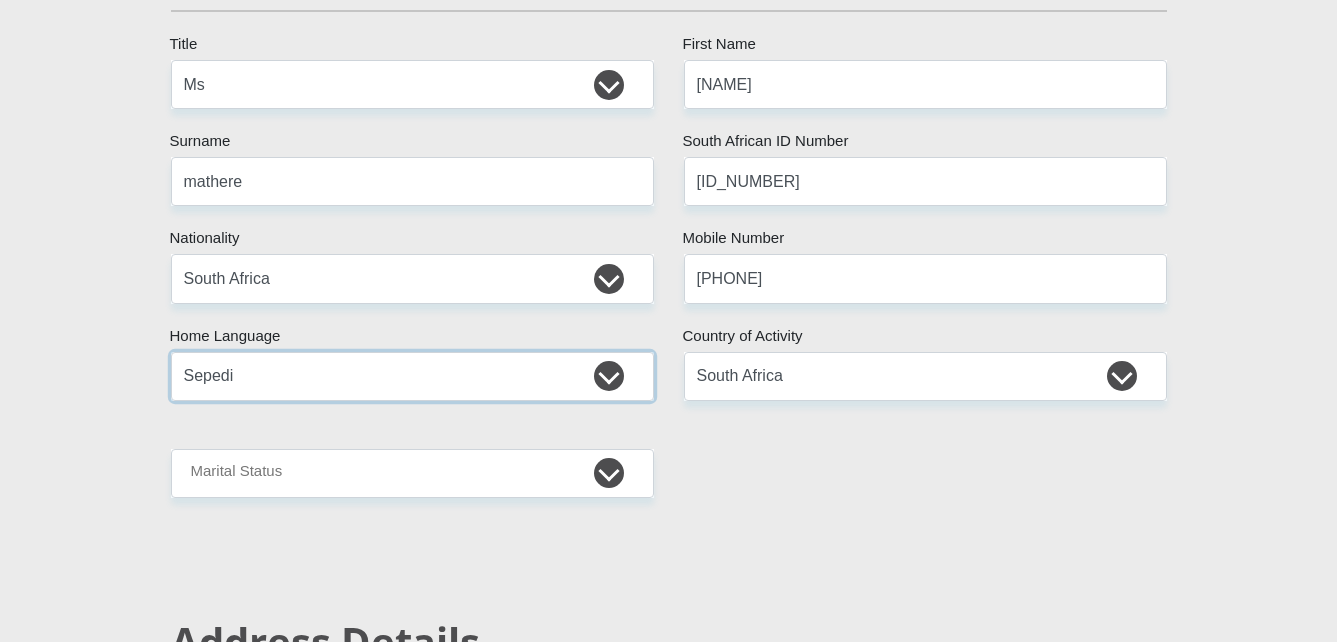 scroll, scrollTop: 357, scrollLeft: 0, axis: vertical 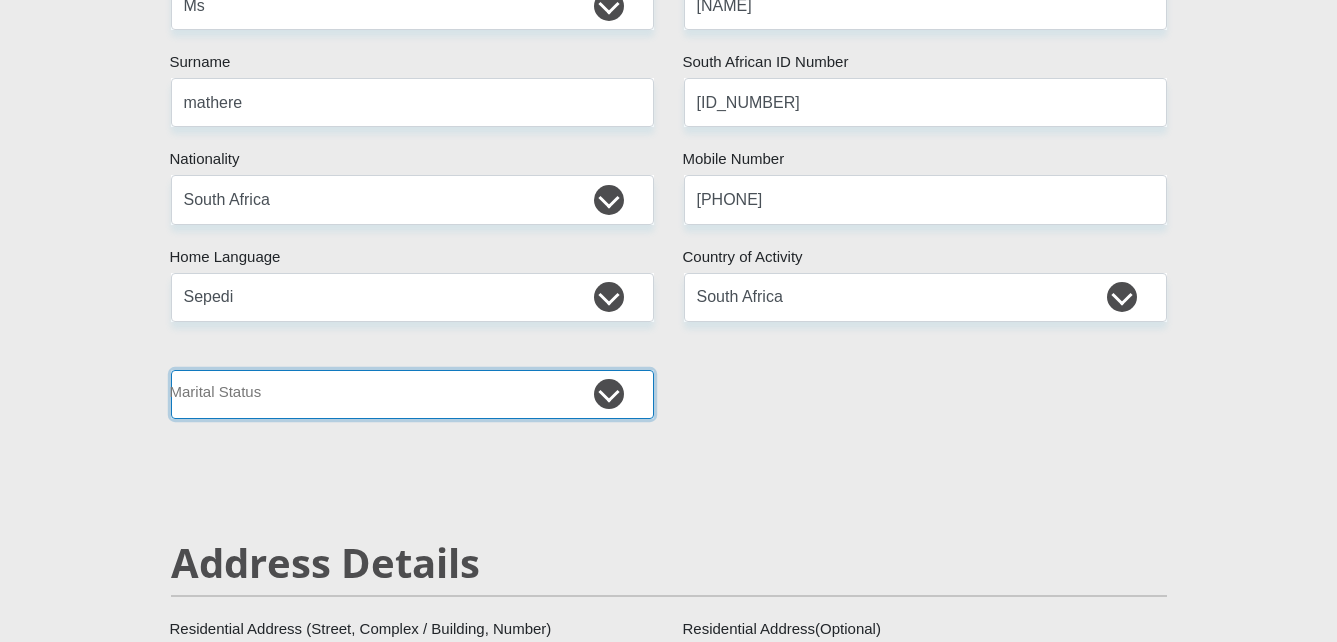 click on "Married ANC
Single
Divorced
Widowed
Married COP or Customary Law" at bounding box center [412, 394] 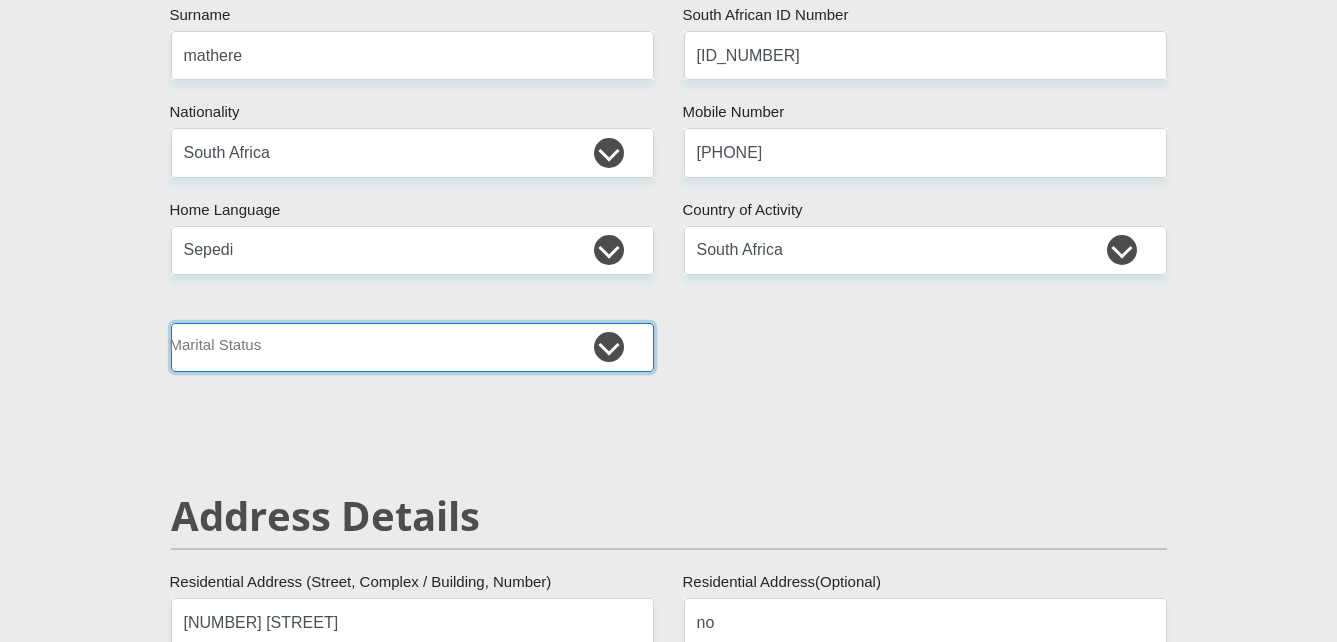 scroll, scrollTop: 405, scrollLeft: 0, axis: vertical 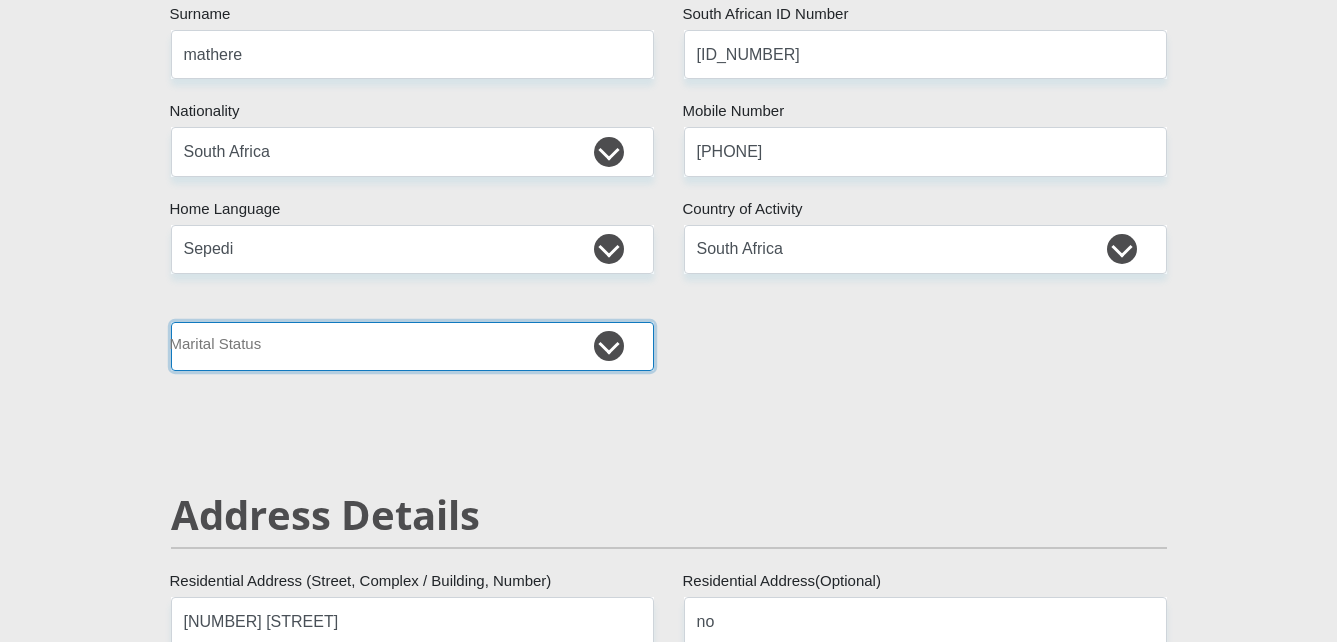 click on "Married ANC
Single
Divorced
Widowed
Married COP or Customary Law" at bounding box center [412, 346] 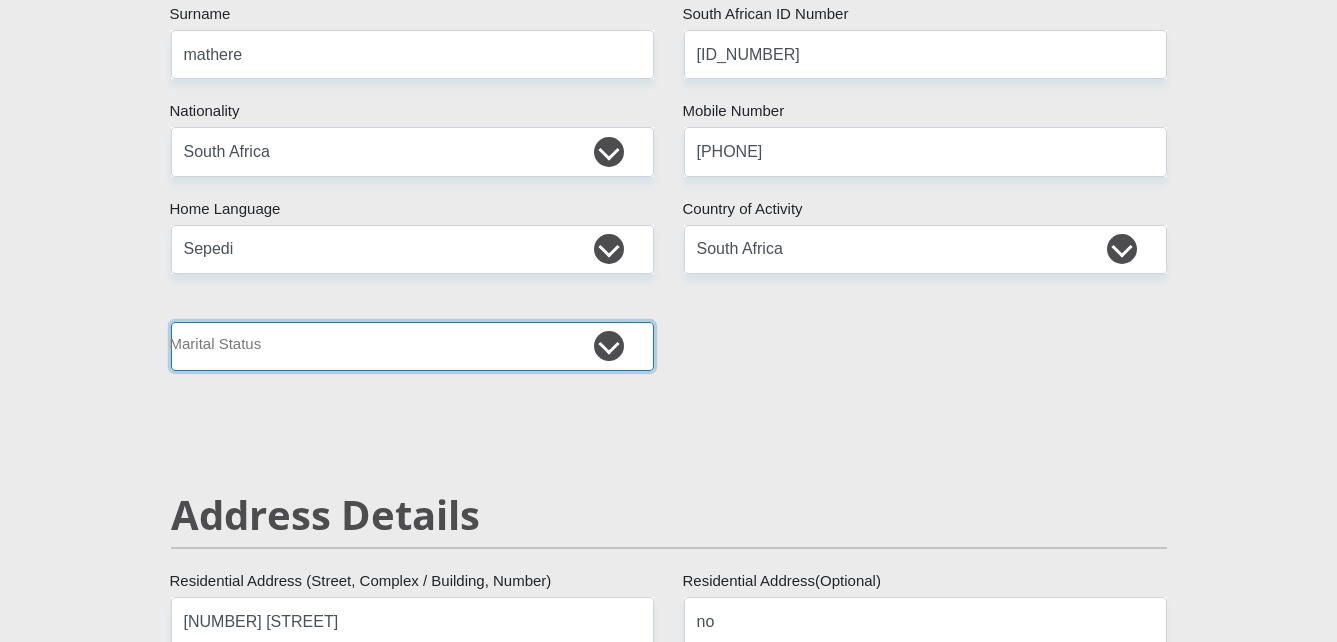 select on "2" 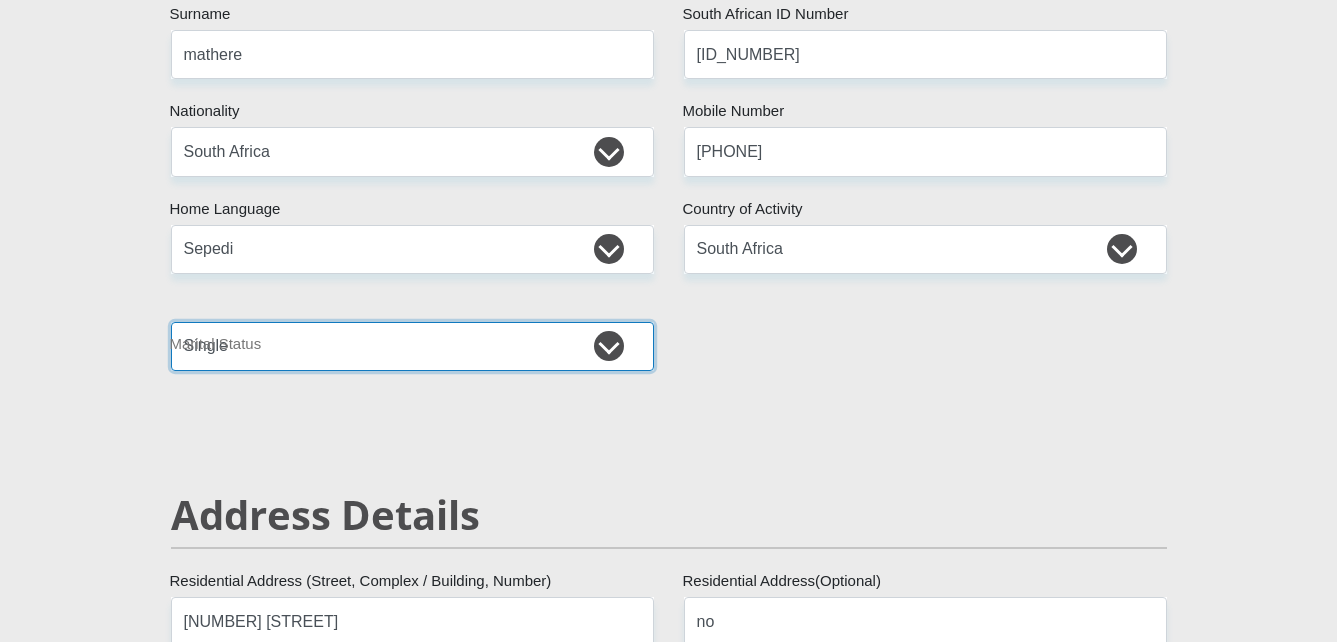 click on "Married ANC
Single
Divorced
Widowed
Married COP or Customary Law" at bounding box center (412, 346) 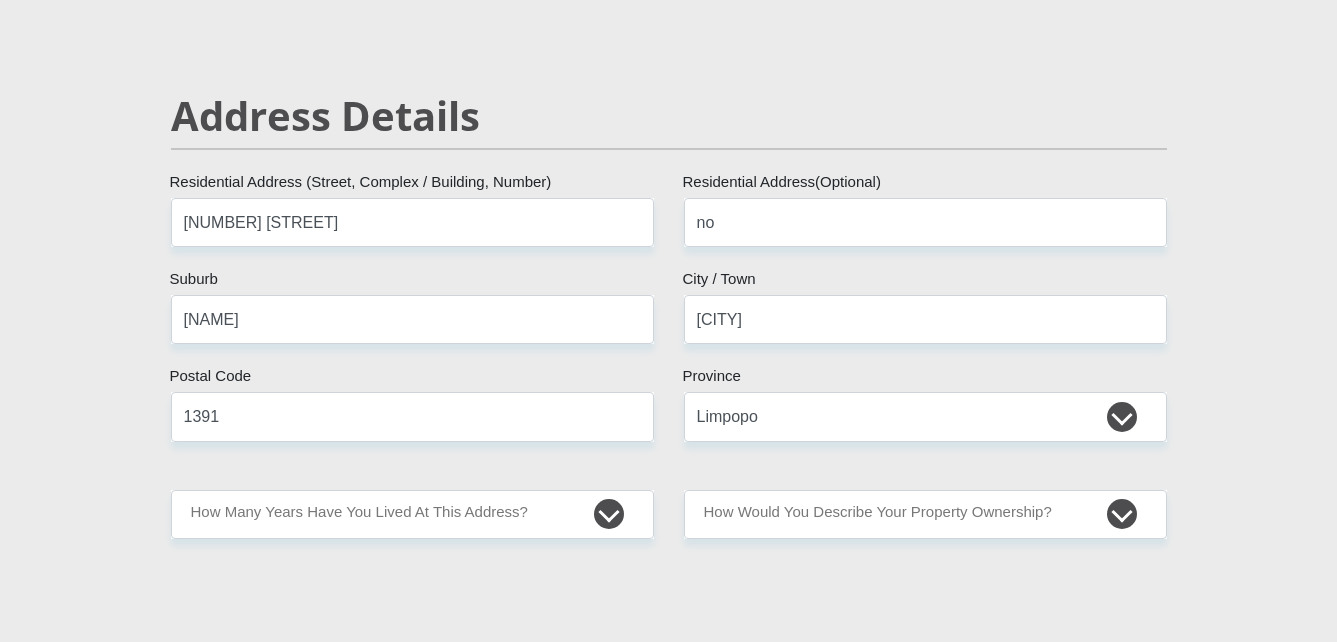 scroll, scrollTop: 805, scrollLeft: 0, axis: vertical 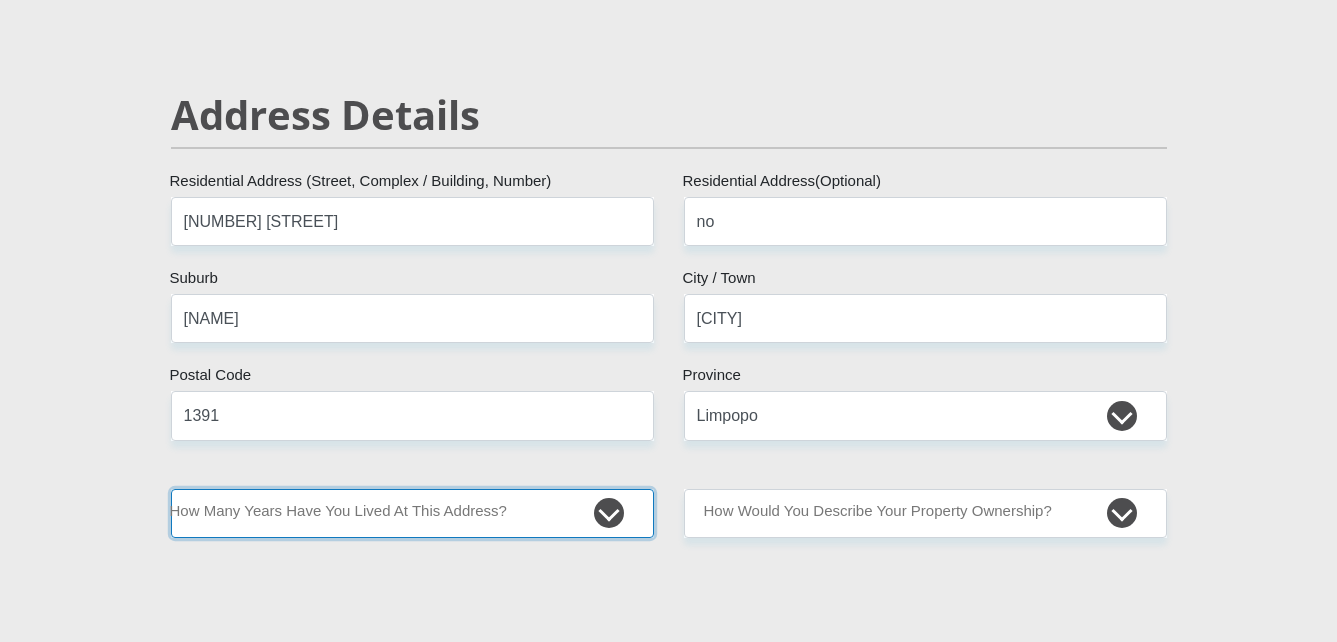 click on "less than 1 year
1-3 years
3-5 years
5+ years" at bounding box center (412, 513) 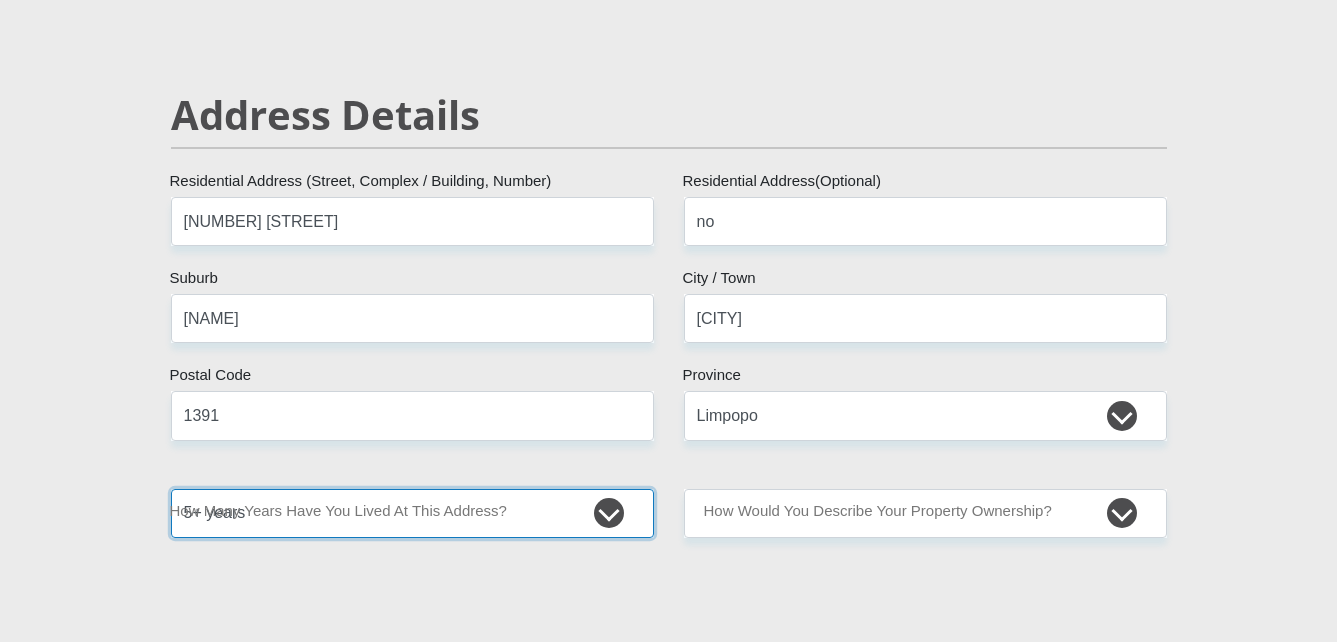 click on "less than 1 year
1-3 years
3-5 years
5+ years" at bounding box center [412, 513] 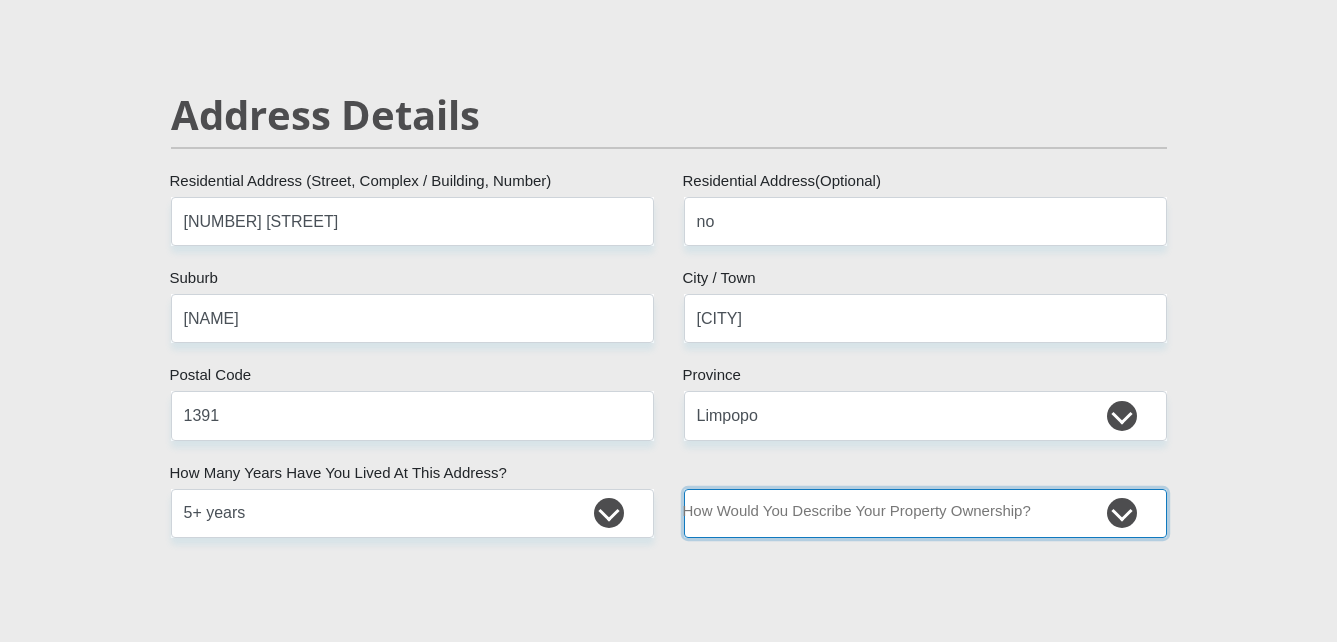 click on "Owned
Rented
Family Owned
Company Dwelling" at bounding box center [925, 513] 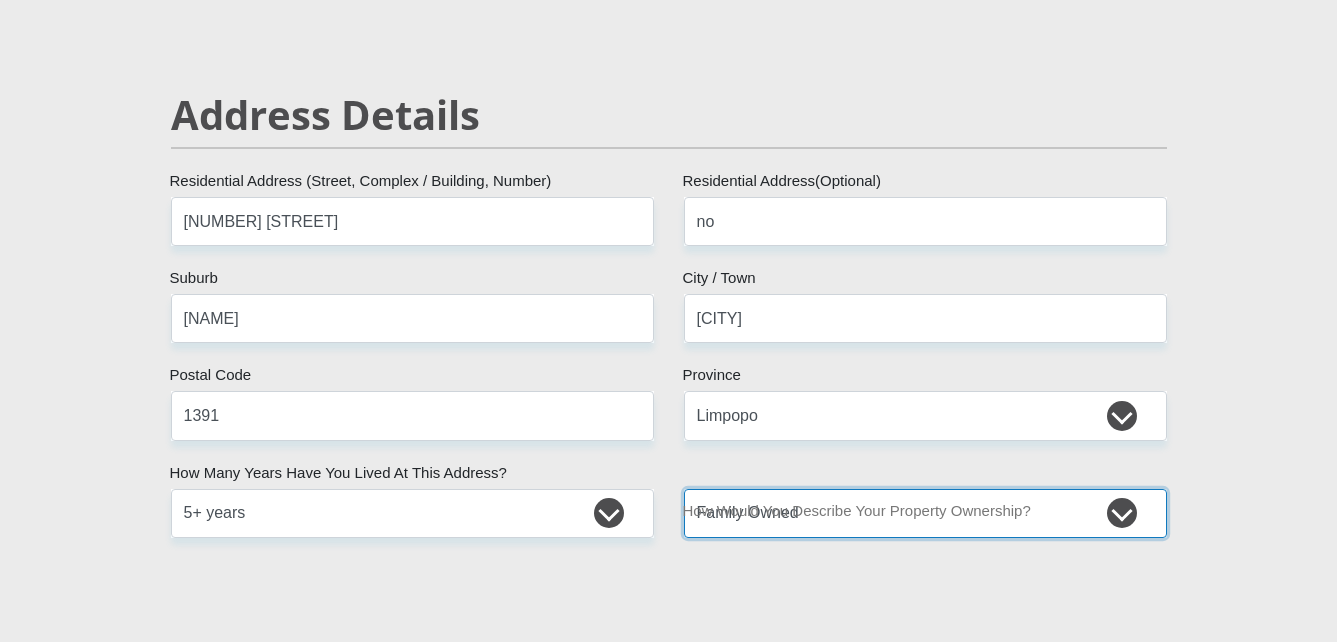 click on "Owned
Rented
Family Owned
Company Dwelling" at bounding box center (925, 513) 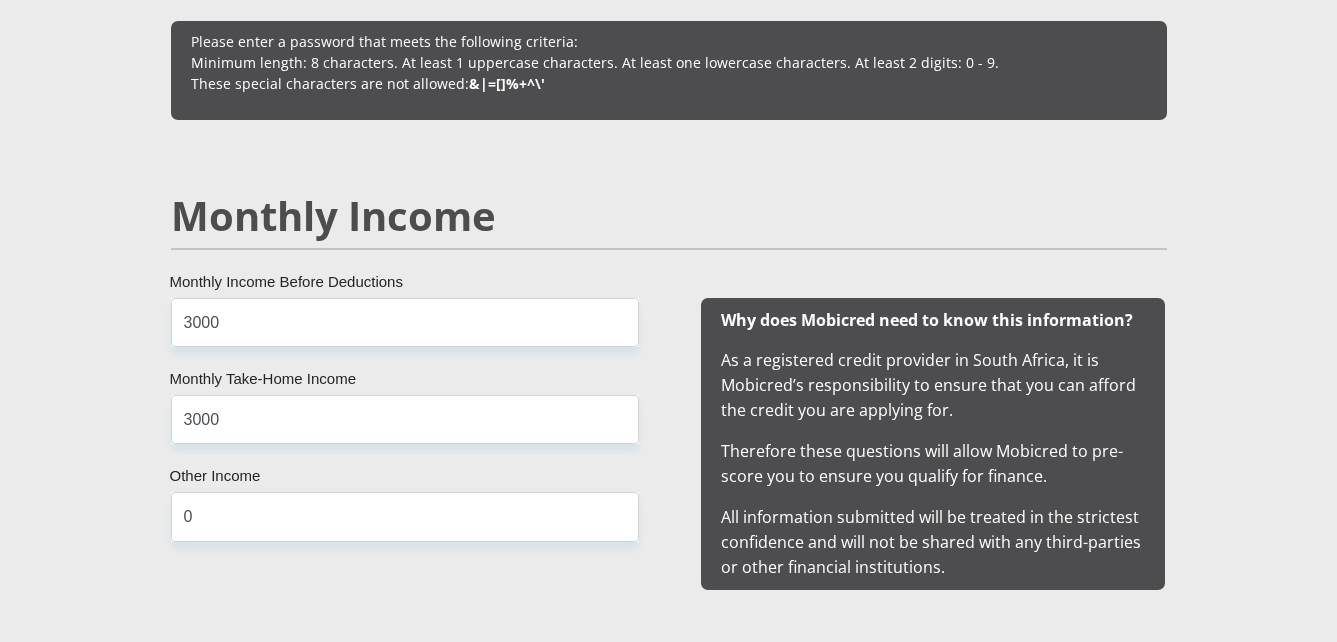 scroll, scrollTop: 1744, scrollLeft: 0, axis: vertical 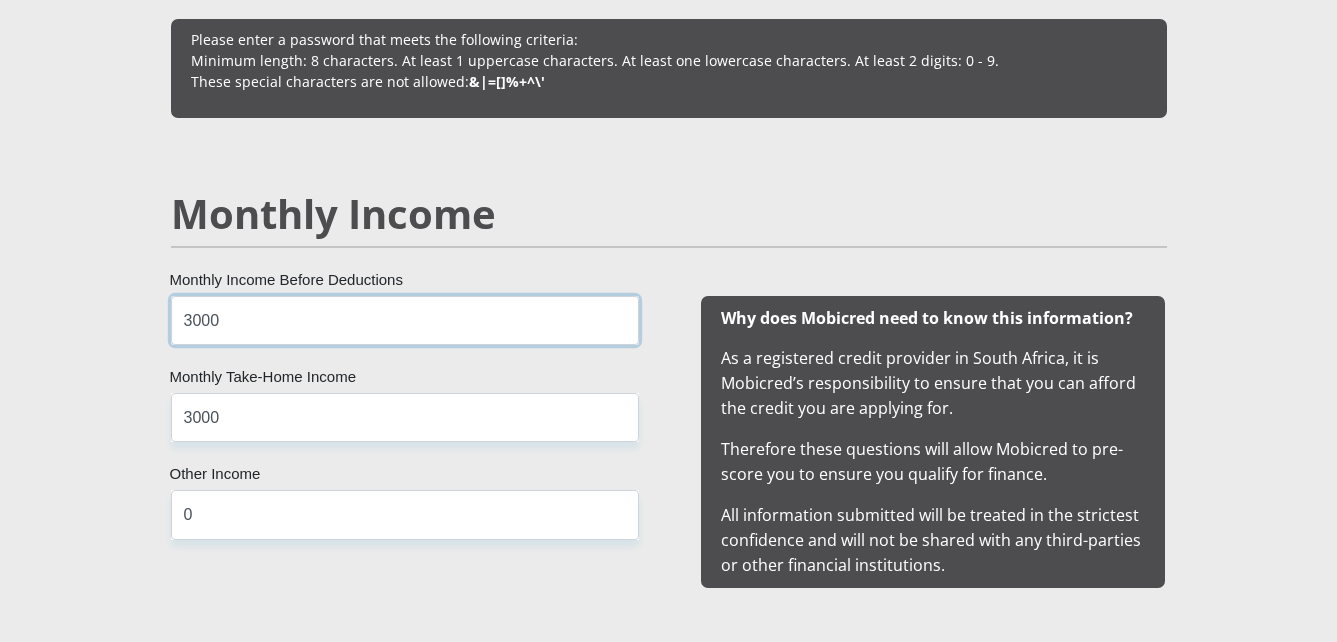 click on "3000" at bounding box center (405, 320) 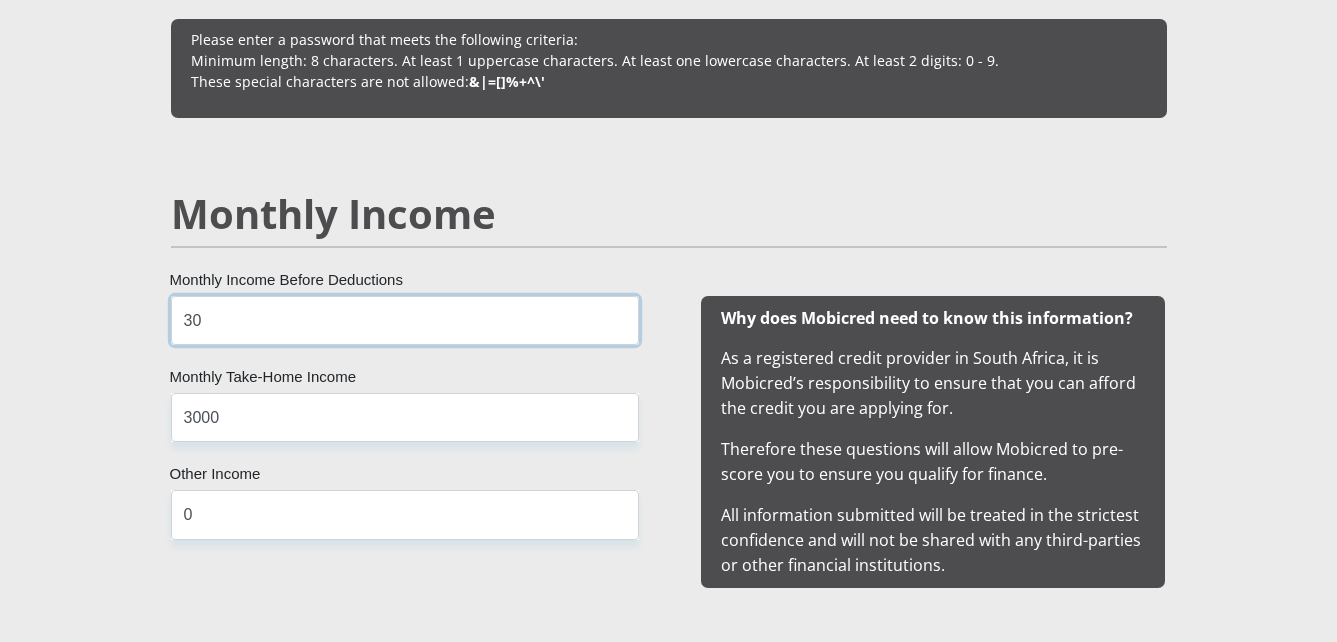 type on "3" 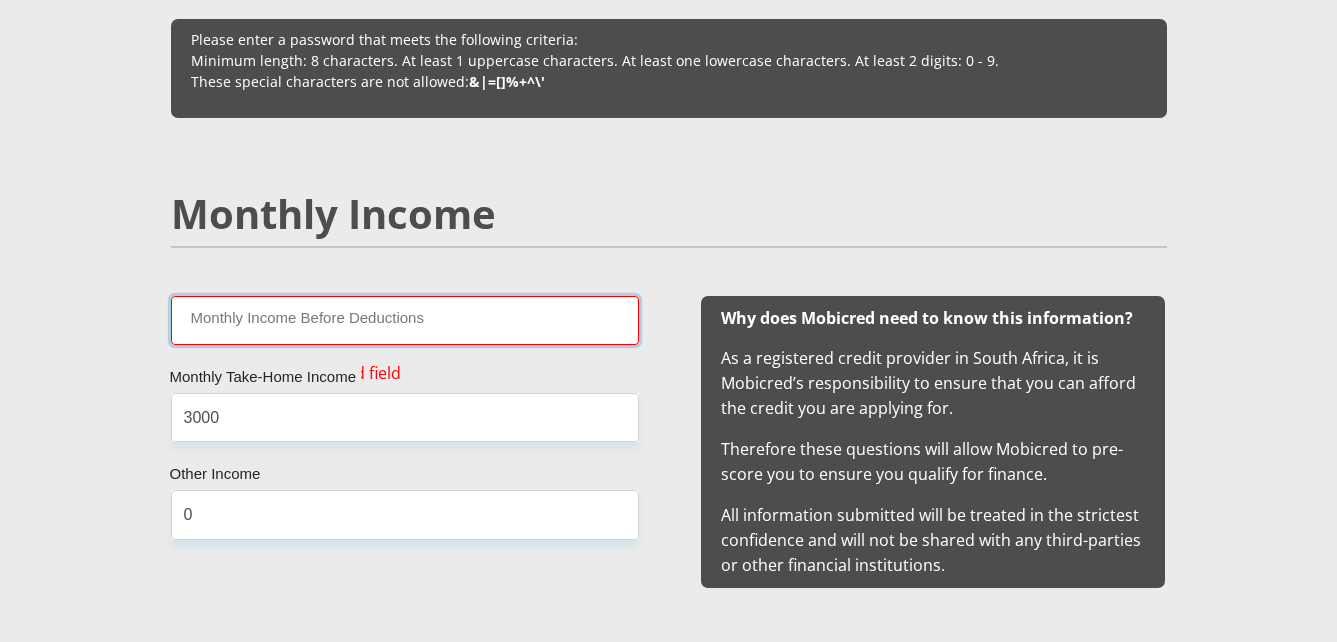 click on "Monthly Income Before Deductions" at bounding box center (405, 320) 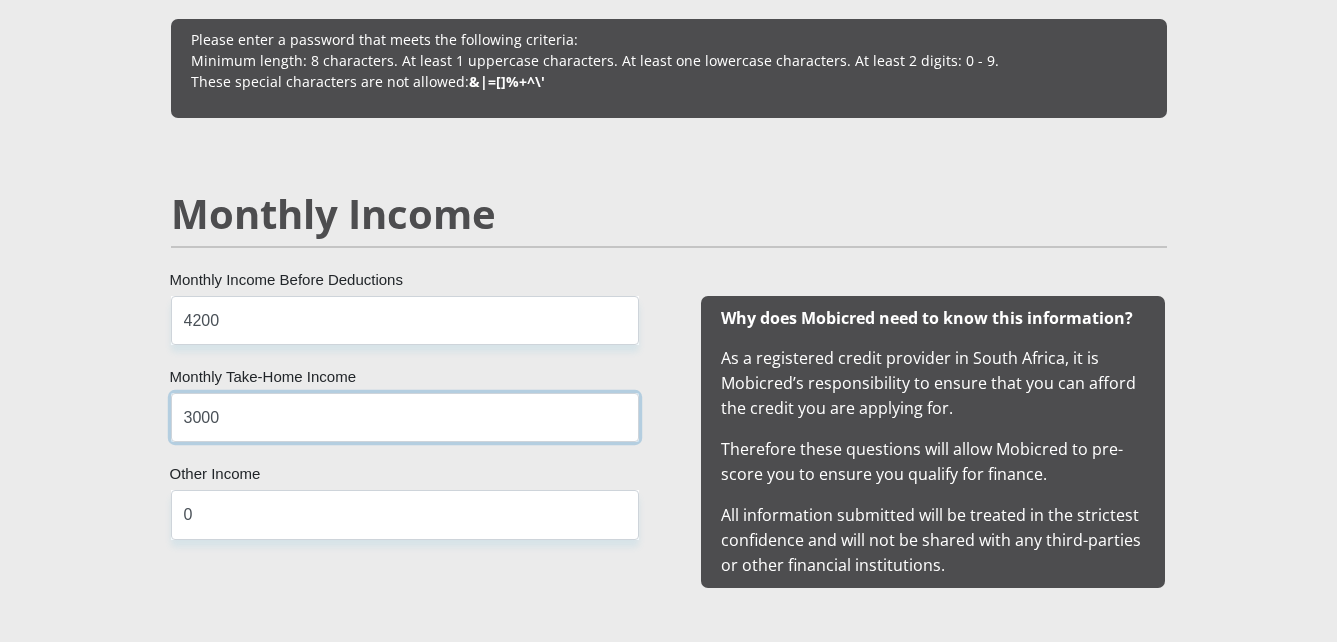 click on "3000" at bounding box center [405, 417] 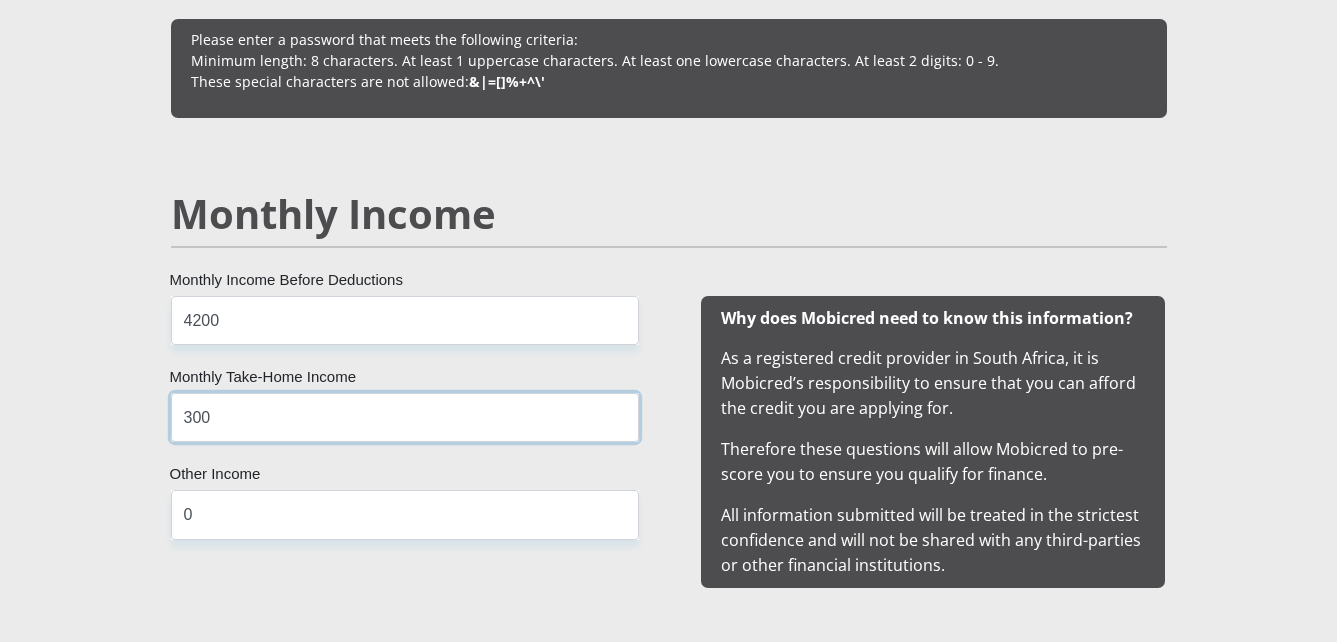 click on "300" at bounding box center (405, 417) 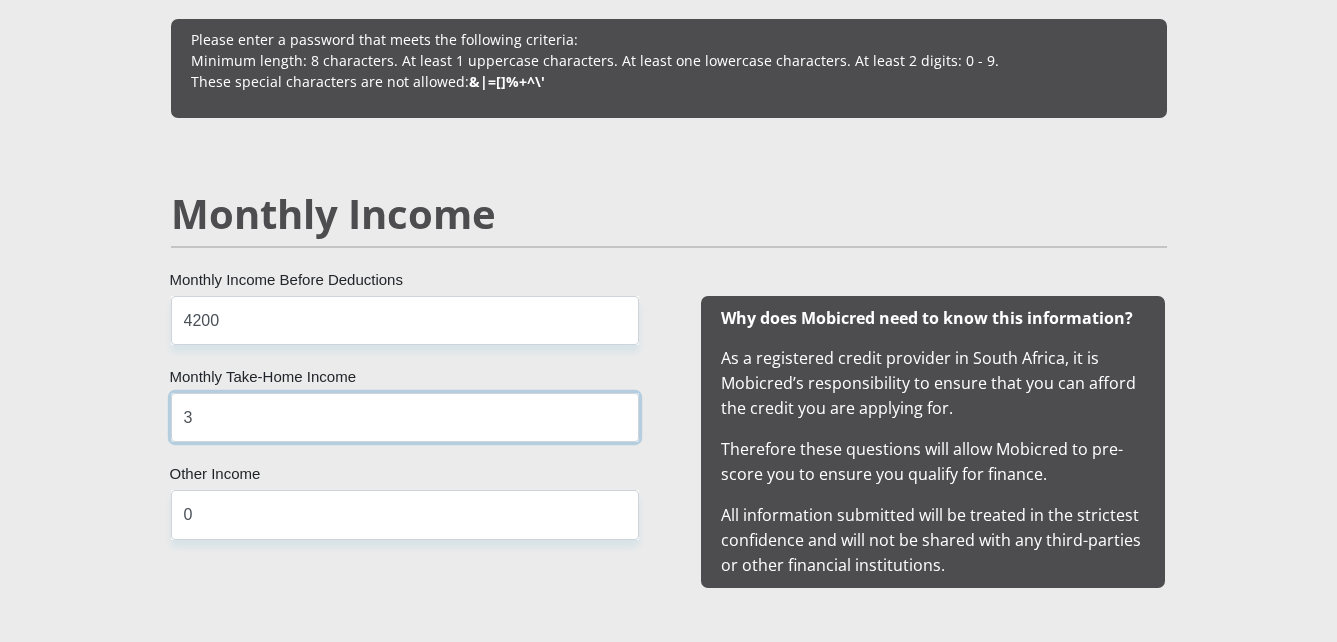 type on "3700" 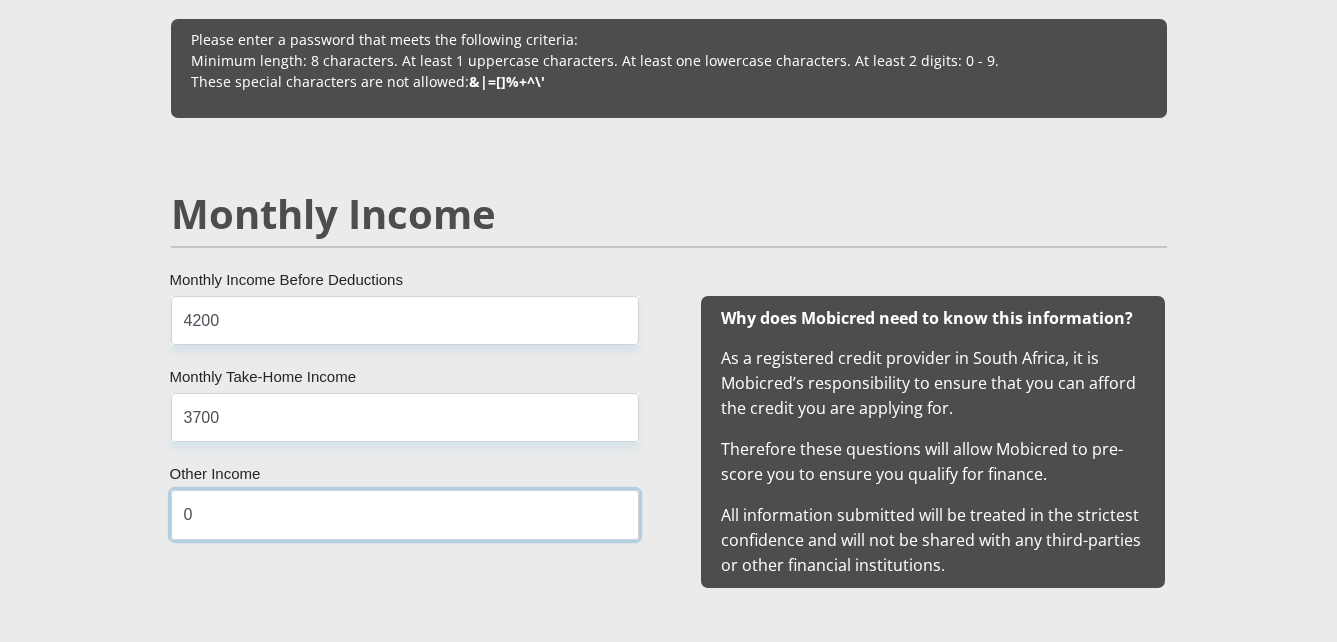 click on "0" at bounding box center (405, 514) 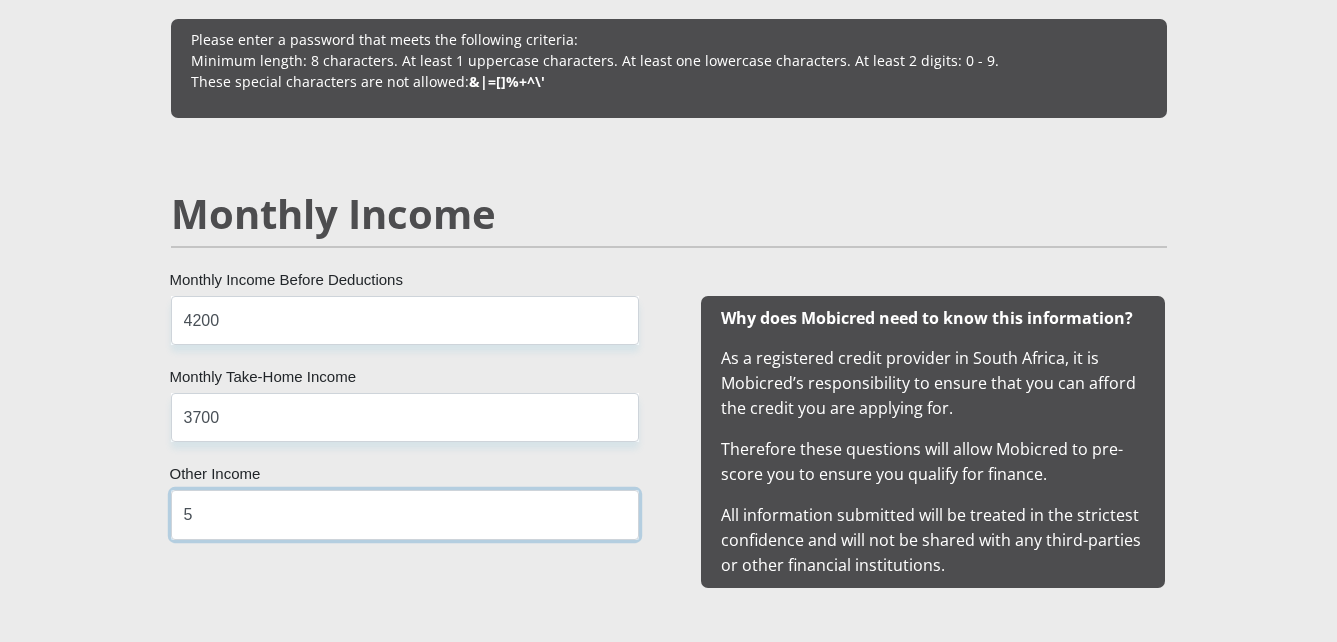 type on "550" 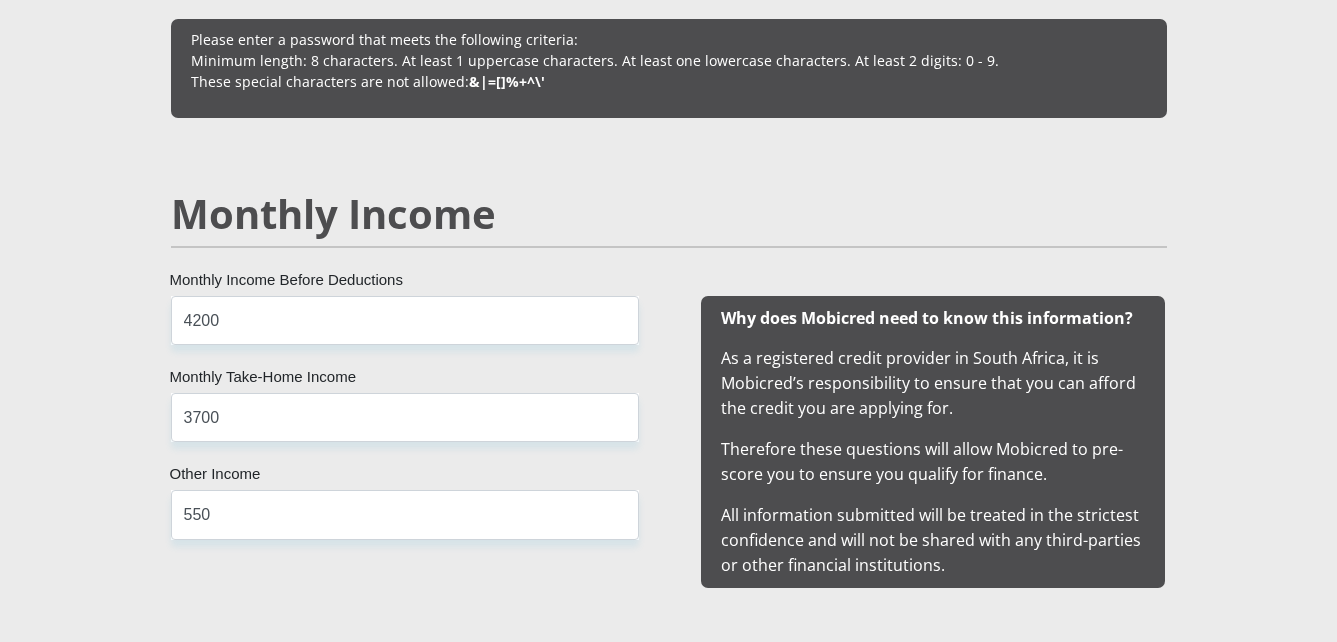 scroll, scrollTop: 2213, scrollLeft: 0, axis: vertical 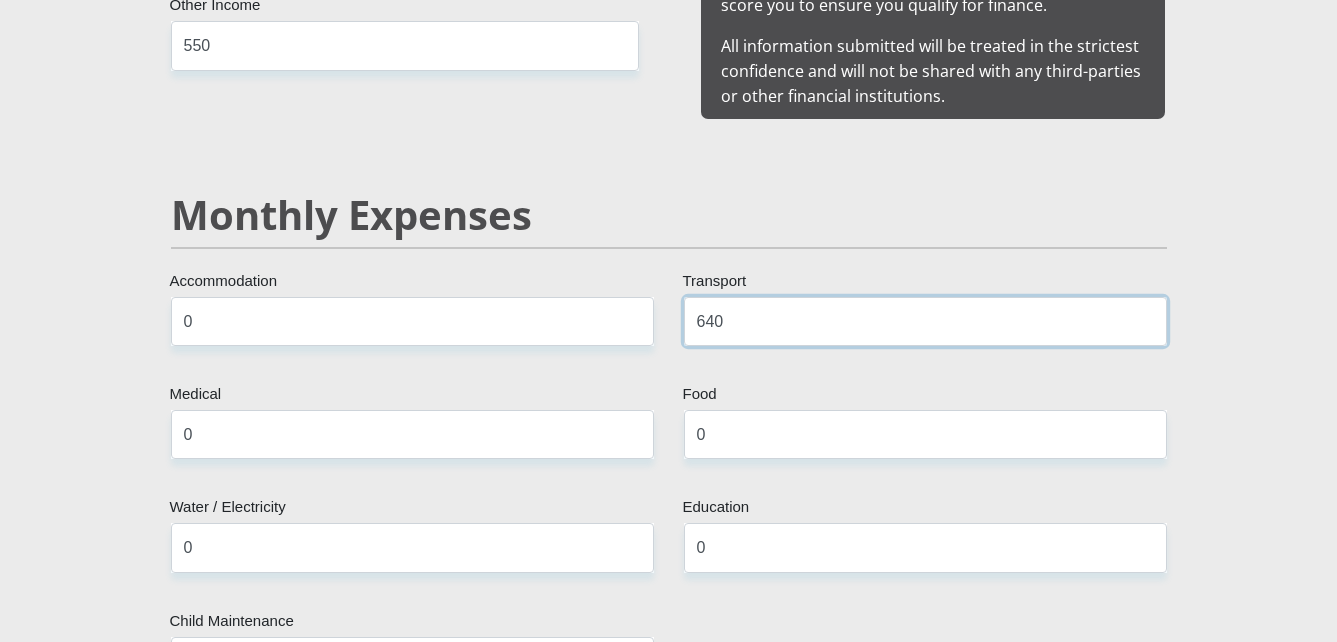 click on "640" at bounding box center [925, 321] 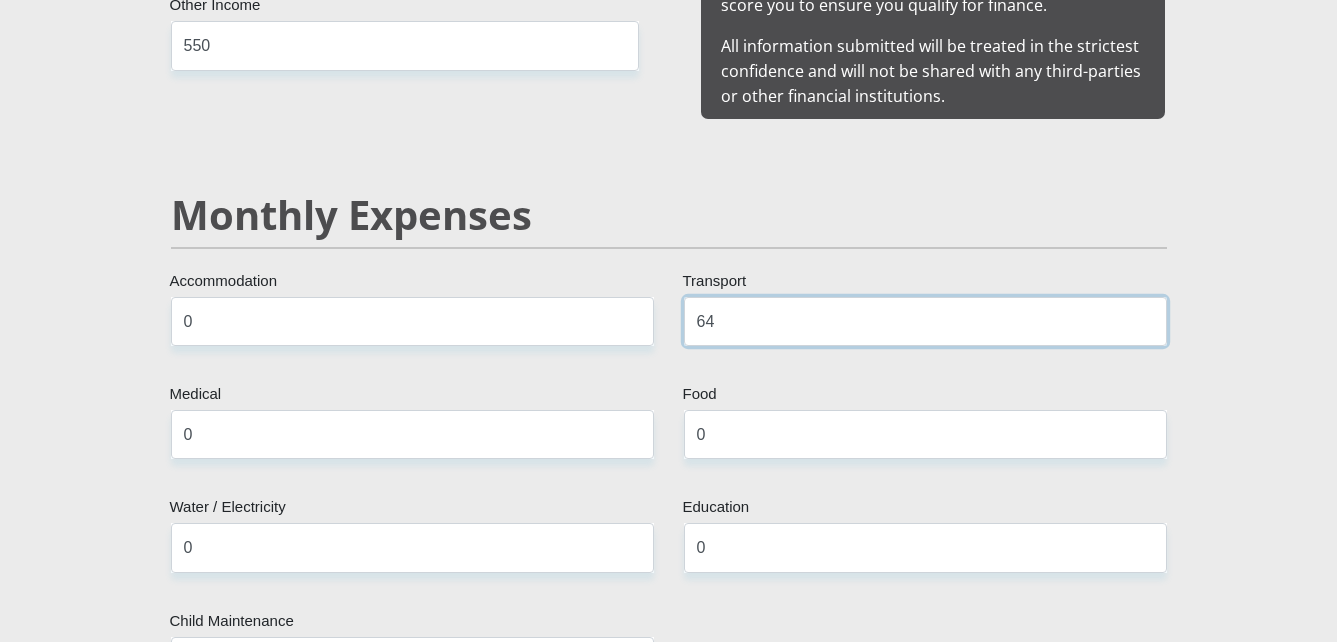 type on "6" 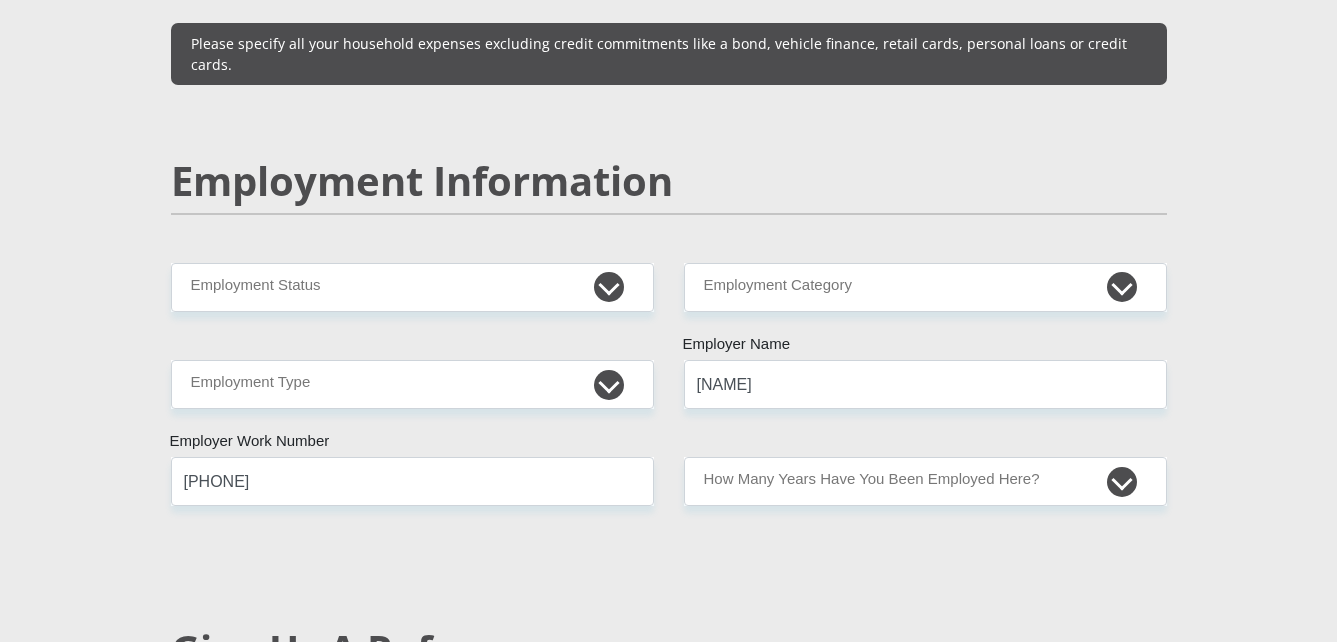 scroll, scrollTop: 2970, scrollLeft: 0, axis: vertical 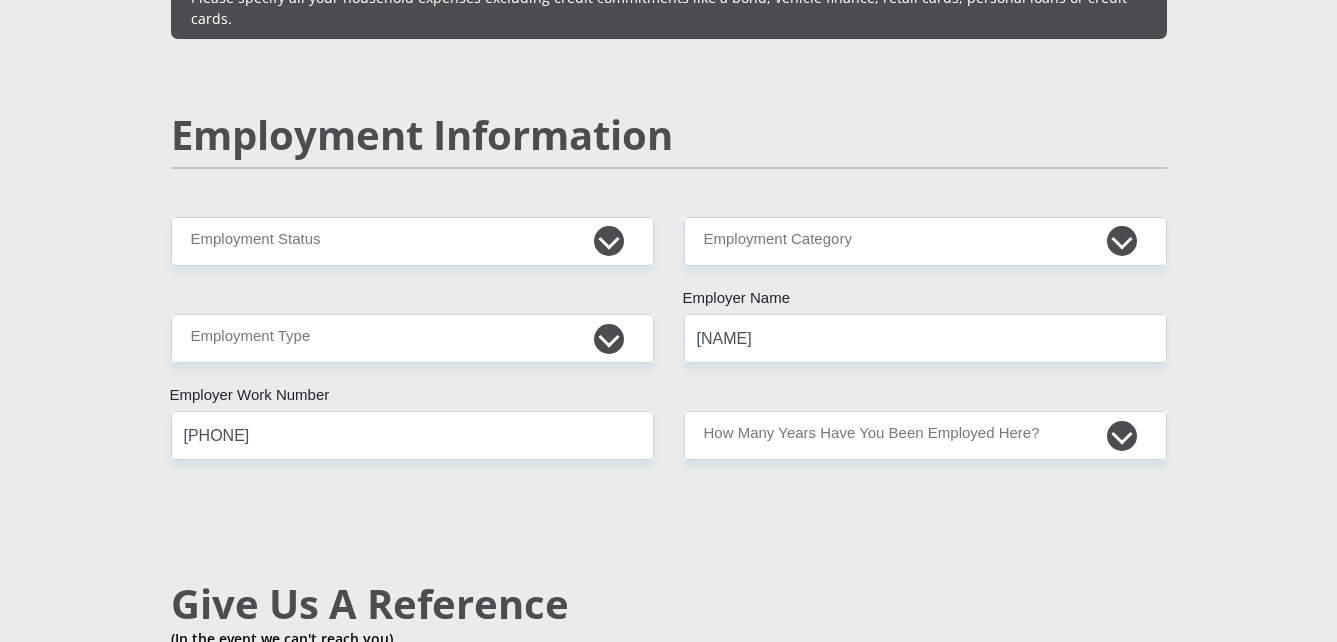 type on "400" 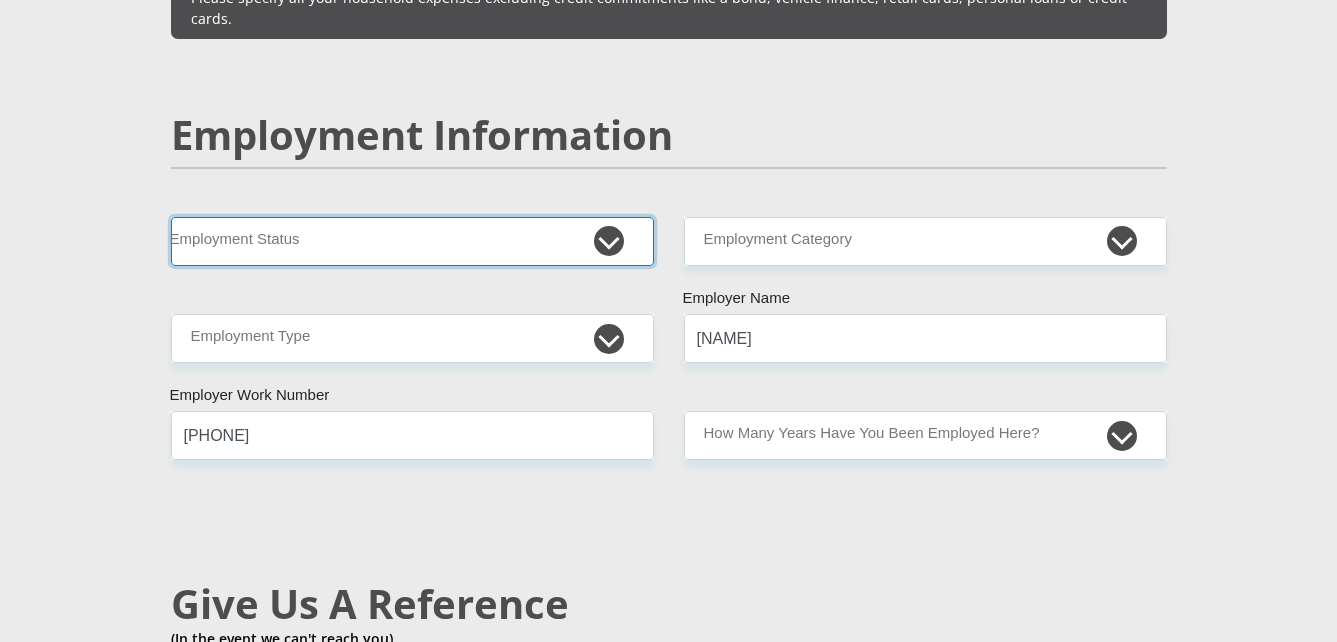 click on "Permanent/Full-time
Part-time/Casual
Contract Worker
Self-Employed
Housewife
Retired
Student
Medically Boarded
Disability
Unemployed" at bounding box center [412, 241] 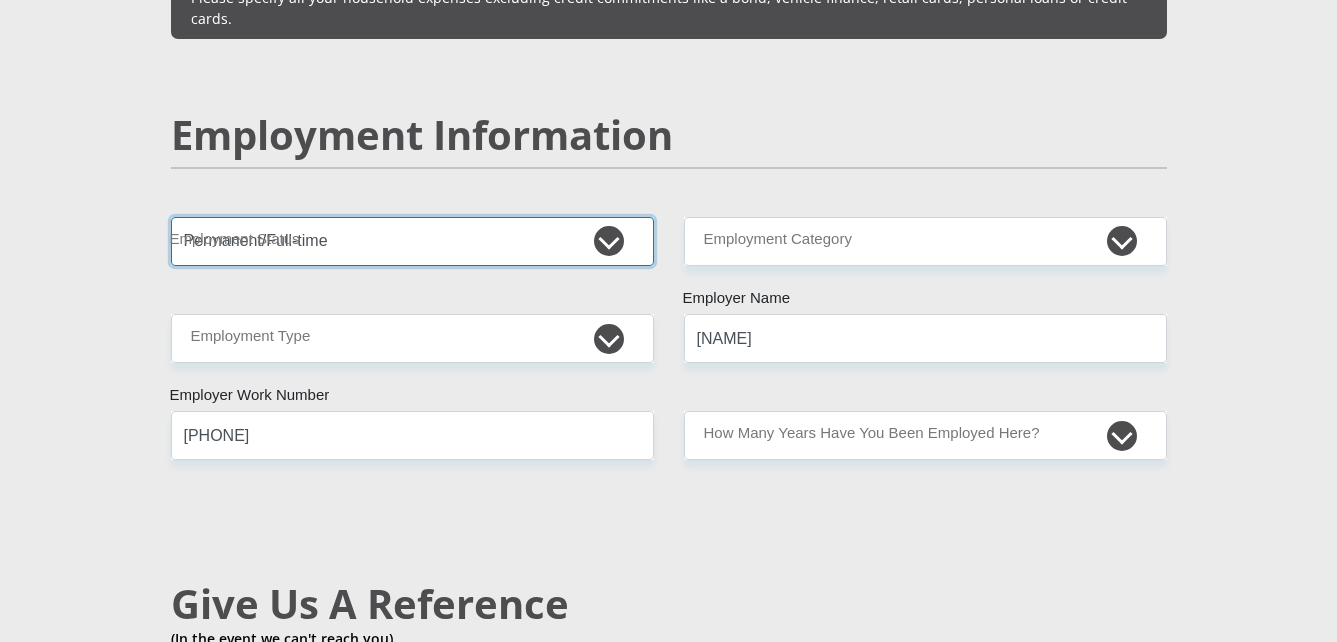 click on "Permanent/Full-time
Part-time/Casual
Contract Worker
Self-Employed
Housewife
Retired
Student
Medically Boarded
Disability
Unemployed" at bounding box center (412, 241) 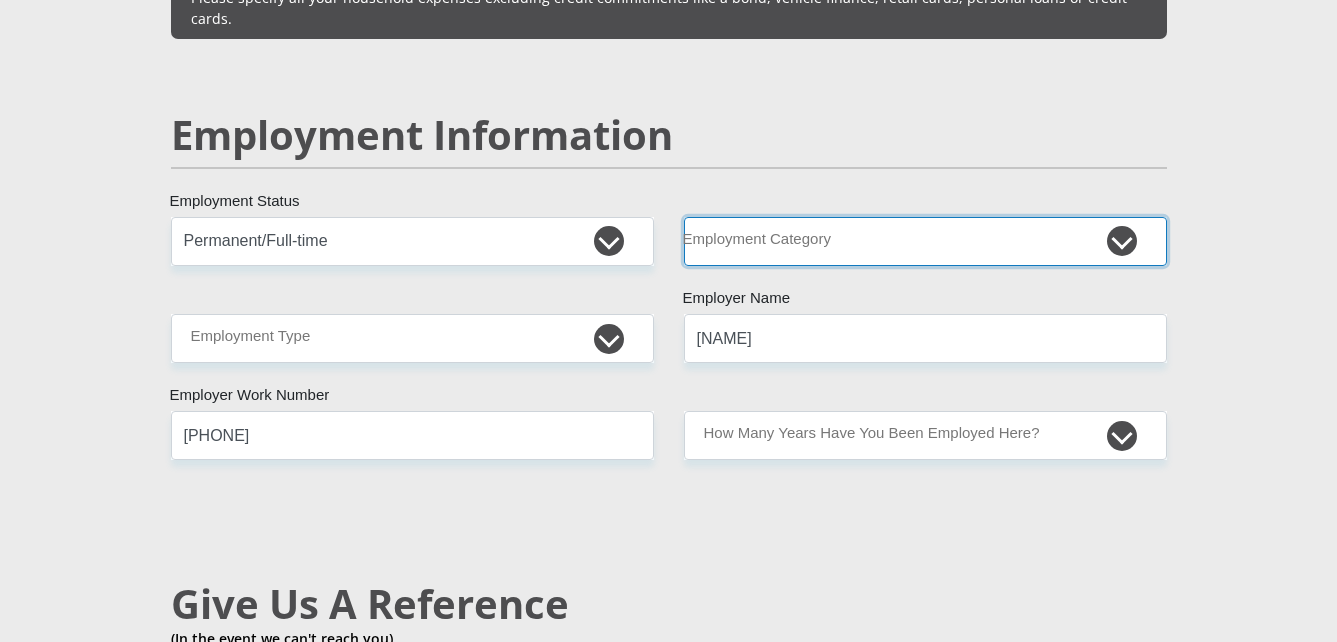 click on "AGRICULTURE
ALCOHOL & TOBACCO
CONSTRUCTION MATERIALS
METALLURGY
EQUIPMENT FOR RENEWABLE ENERGY
SPECIALIZED CONTRACTORS
CAR
GAMING (INCL. INTERNET
OTHER WHOLESALE
UNLICENSED PHARMACEUTICALS
CURRENCY EXCHANGE HOUSES
OTHER FINANCIAL INSTITUTIONS & INSURANCE
REAL ESTATE AGENTS
OIL & GAS
OTHER MATERIALS (E.G. IRON ORE)
PRECIOUS STONES & PRECIOUS METALS
POLITICAL ORGANIZATIONS
RELIGIOUS ORGANIZATIONS(NOT SECTS)
ACTI. HAVING BUSINESS DEAL WITH PUBLIC ADMINISTRATION
LAUNDROMATS" at bounding box center [925, 241] 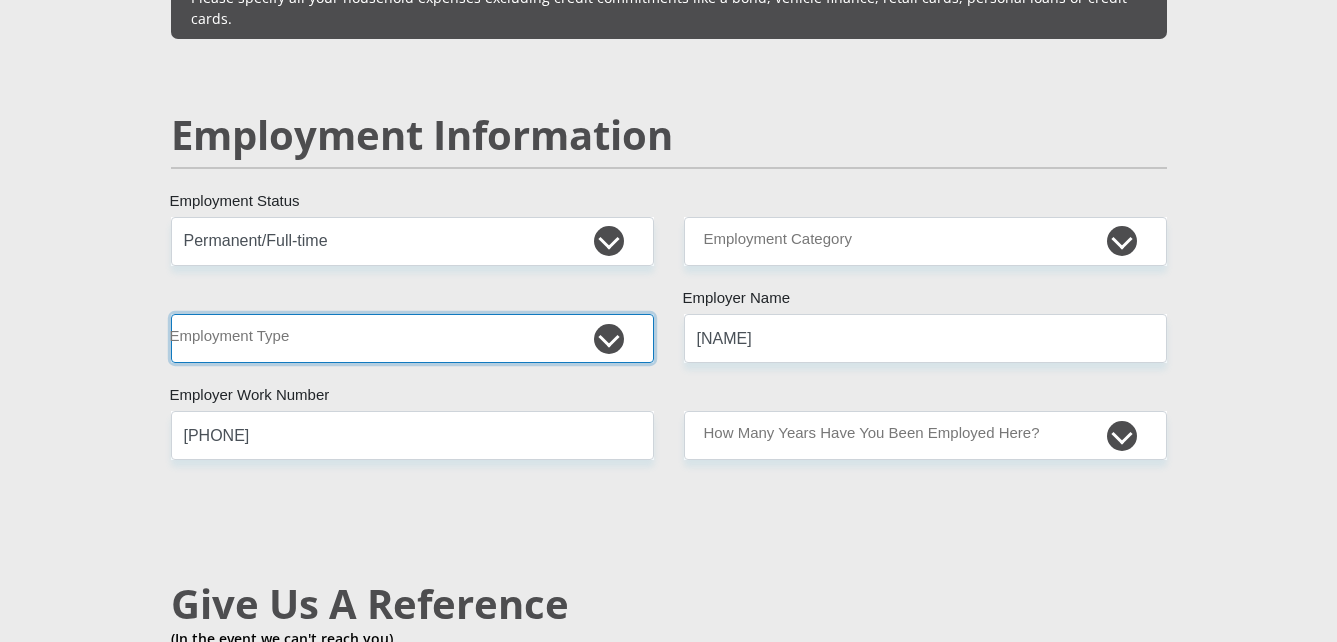 click on "College/Lecturer
Craft Seller
Creative
Driver
Executive
Farmer
Forces - Non Commissioned
Forces - Officer
Hawker
Housewife
Labourer
Licenced Professional
Manager
Miner
Non Licenced Professional
Office Staff/Clerk
Outside Worker
Pensioner
Permanent Teacher
Production/Manufacturing
Sales
Self-Employed
Semi-Professional Worker
Service Industry  Social Worker  Student" at bounding box center [412, 338] 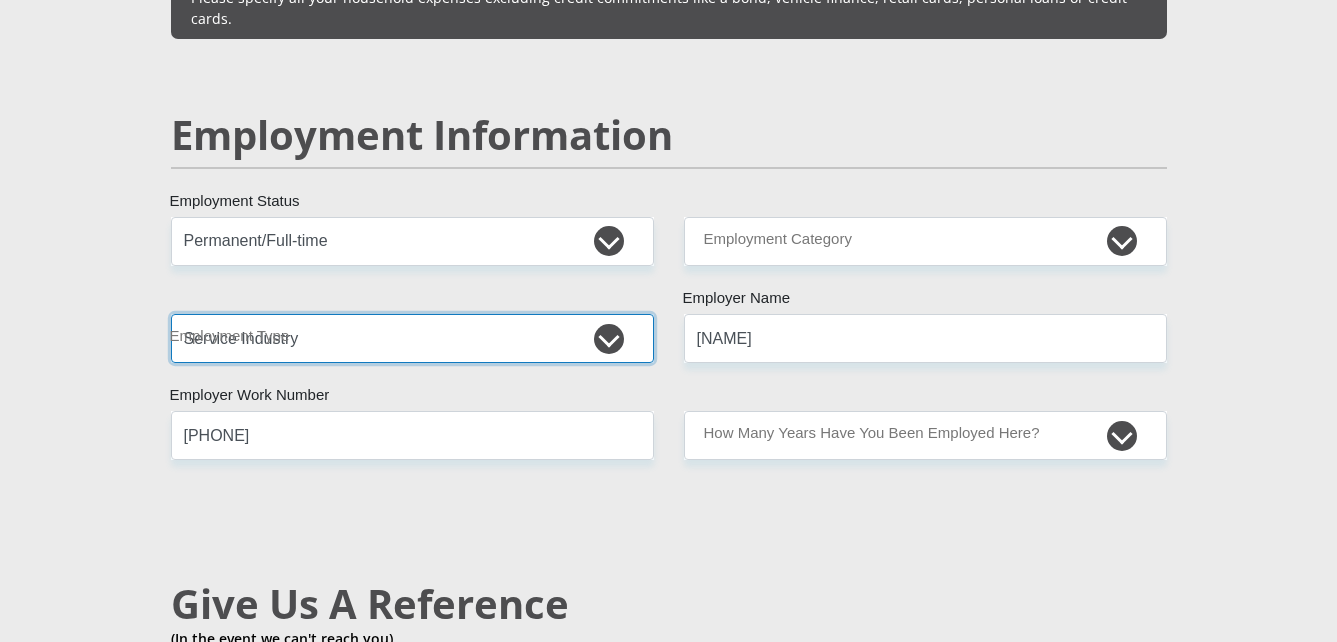 click on "College/Lecturer
Craft Seller
Creative
Driver
Executive
Farmer
Forces - Non Commissioned
Forces - Officer
Hawker
Housewife
Labourer
Licenced Professional
Manager
Miner
Non Licenced Professional
Office Staff/Clerk
Outside Worker
Pensioner
Permanent Teacher
Production/Manufacturing
Sales
Self-Employed
Semi-Professional Worker
Service Industry  Social Worker  Student" at bounding box center (412, 338) 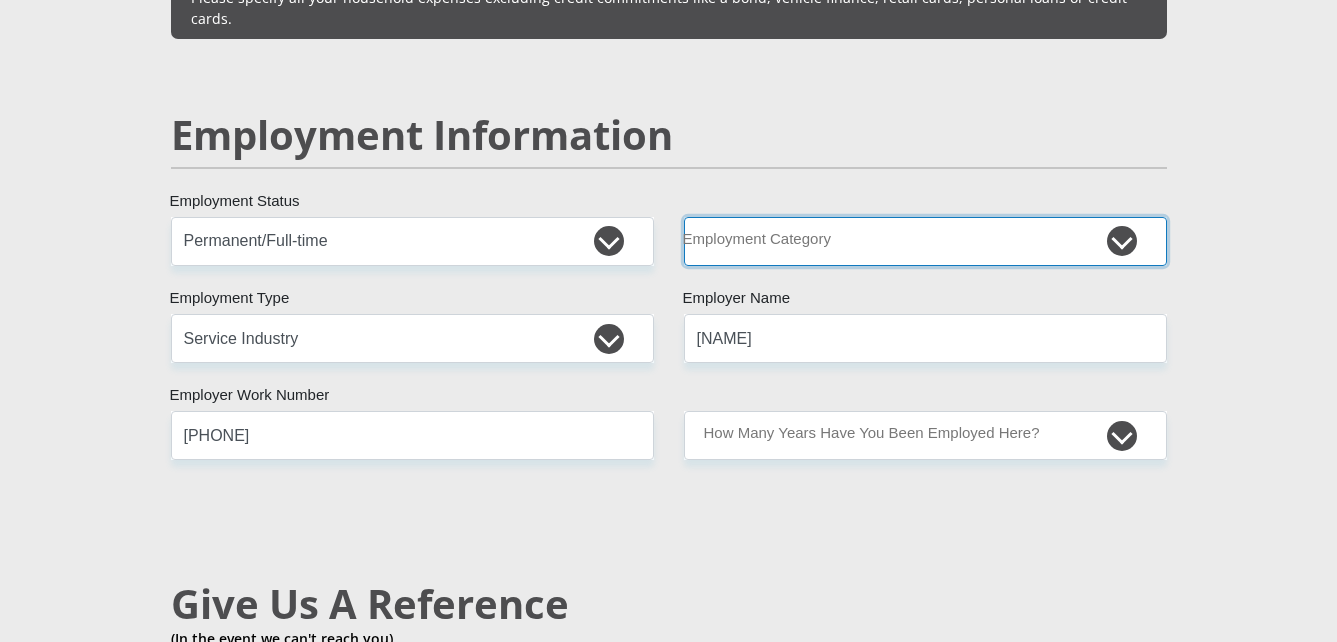 click on "AGRICULTURE
ALCOHOL & TOBACCO
CONSTRUCTION MATERIALS
METALLURGY
EQUIPMENT FOR RENEWABLE ENERGY
SPECIALIZED CONTRACTORS
CAR
GAMING (INCL. INTERNET
OTHER WHOLESALE
UNLICENSED PHARMACEUTICALS
CURRENCY EXCHANGE HOUSES
OTHER FINANCIAL INSTITUTIONS & INSURANCE
REAL ESTATE AGENTS
OIL & GAS
OTHER MATERIALS (E.G. IRON ORE)
PRECIOUS STONES & PRECIOUS METALS
POLITICAL ORGANIZATIONS
RELIGIOUS ORGANIZATIONS(NOT SECTS)
ACTI. HAVING BUSINESS DEAL WITH PUBLIC ADMINISTRATION
LAUNDROMATS" at bounding box center [925, 241] 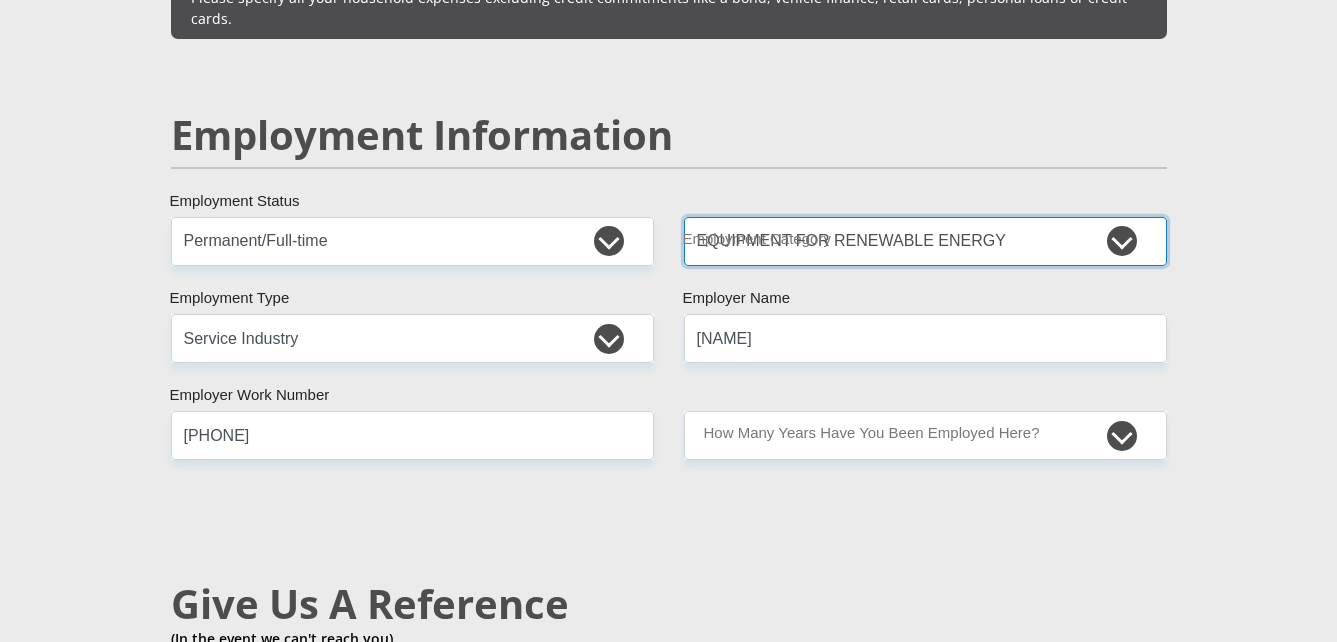 click on "AGRICULTURE
ALCOHOL & TOBACCO
CONSTRUCTION MATERIALS
METALLURGY
EQUIPMENT FOR RENEWABLE ENERGY
SPECIALIZED CONTRACTORS
CAR
GAMING (INCL. INTERNET
OTHER WHOLESALE
UNLICENSED PHARMACEUTICALS
CURRENCY EXCHANGE HOUSES
OTHER FINANCIAL INSTITUTIONS & INSURANCE
REAL ESTATE AGENTS
OIL & GAS
OTHER MATERIALS (E.G. IRON ORE)
PRECIOUS STONES & PRECIOUS METALS
POLITICAL ORGANIZATIONS
RELIGIOUS ORGANIZATIONS(NOT SECTS)
ACTI. HAVING BUSINESS DEAL WITH PUBLIC ADMINISTRATION
LAUNDROMATS" at bounding box center (925, 241) 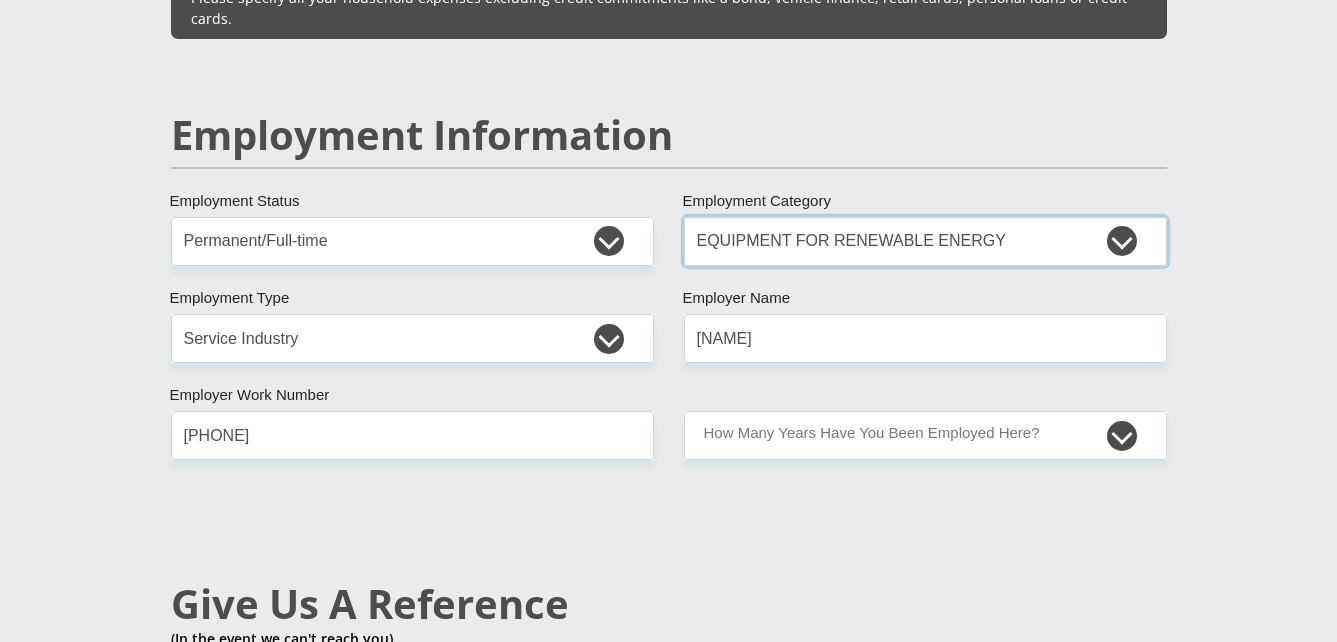 scroll, scrollTop: 3009, scrollLeft: 0, axis: vertical 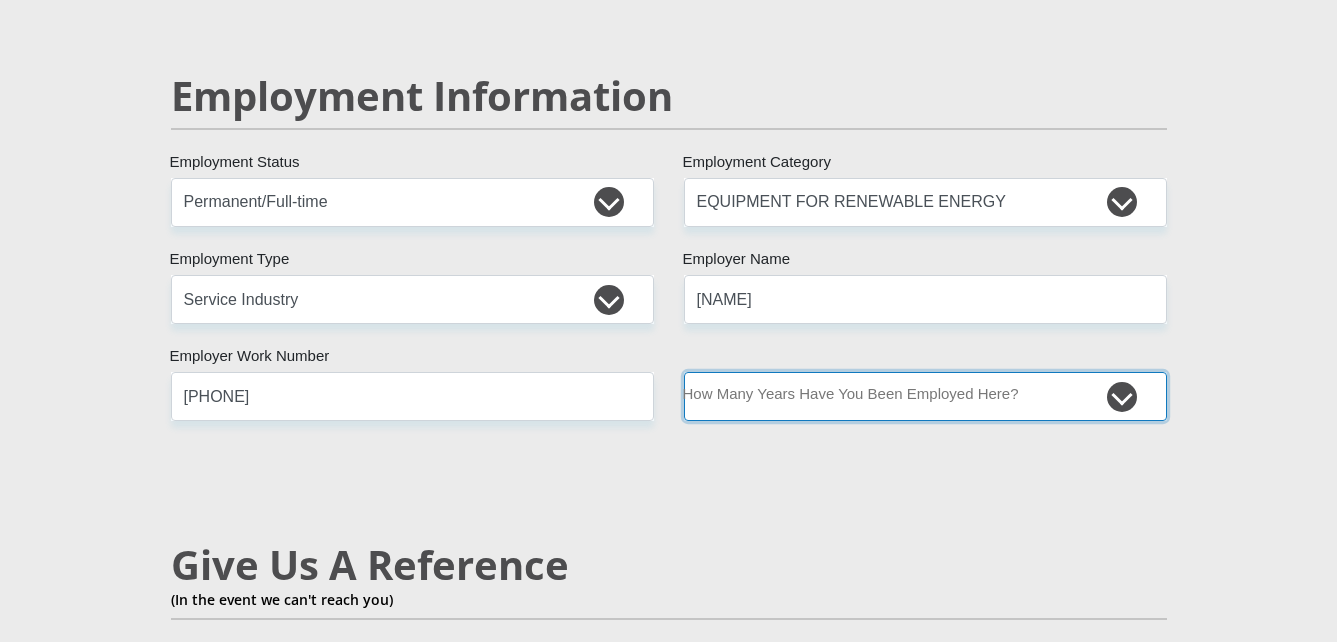 click on "less than 1 year
1-3 years
3-5 years
5+ years" at bounding box center [925, 396] 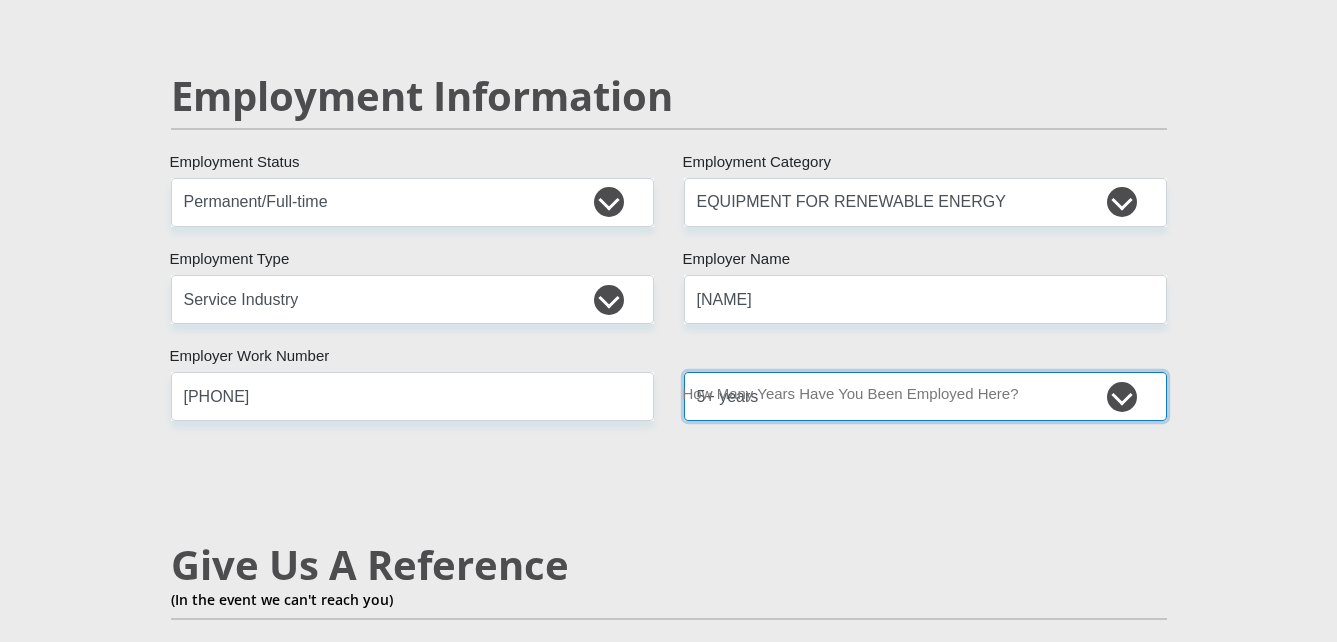 click on "less than 1 year
1-3 years
3-5 years
5+ years" at bounding box center [925, 396] 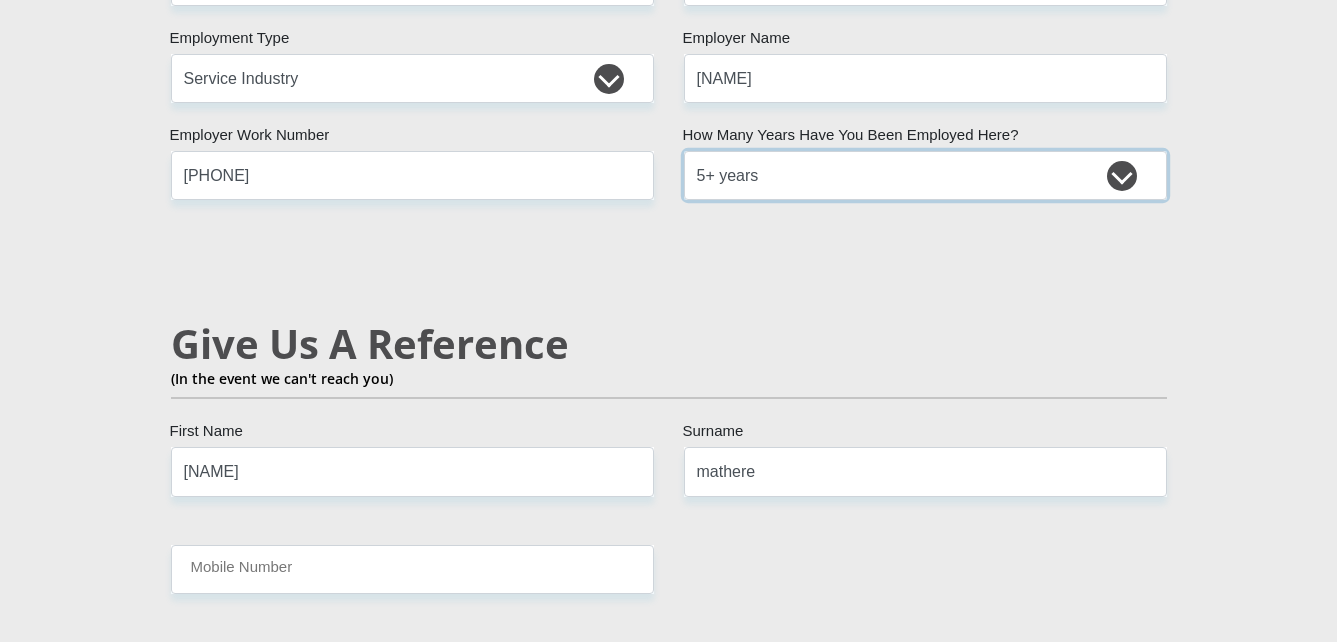 scroll, scrollTop: 3232, scrollLeft: 0, axis: vertical 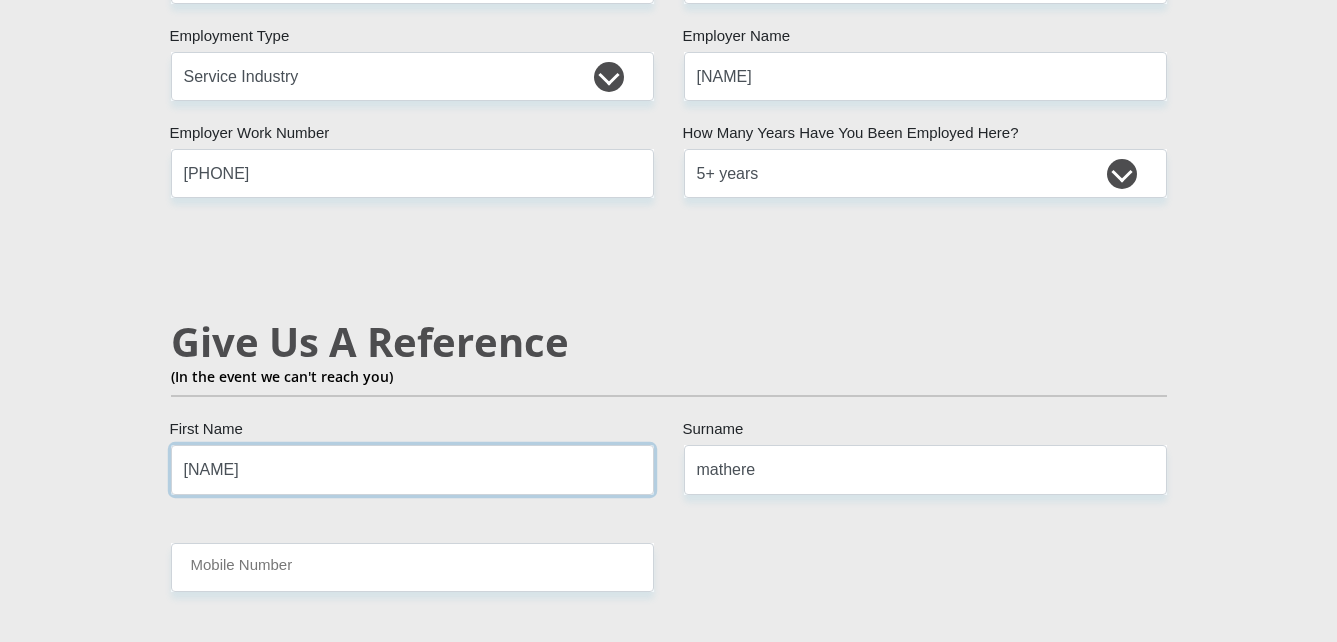 click on "rachel" at bounding box center (412, 469) 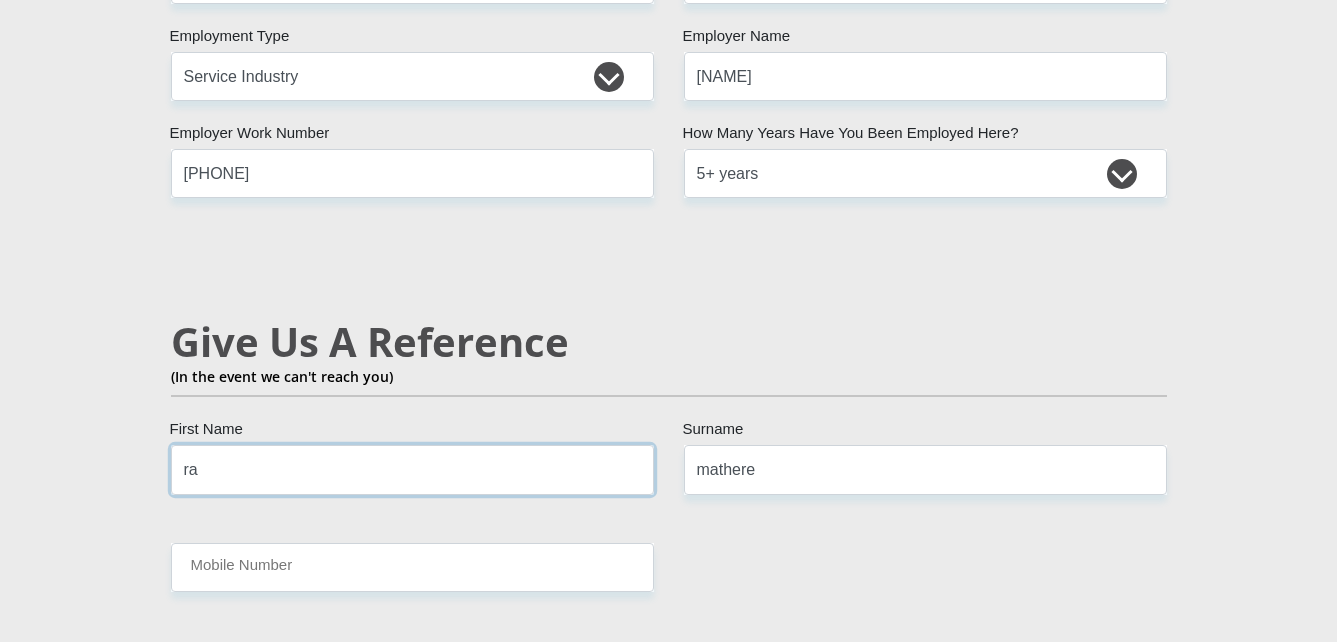 type on "r" 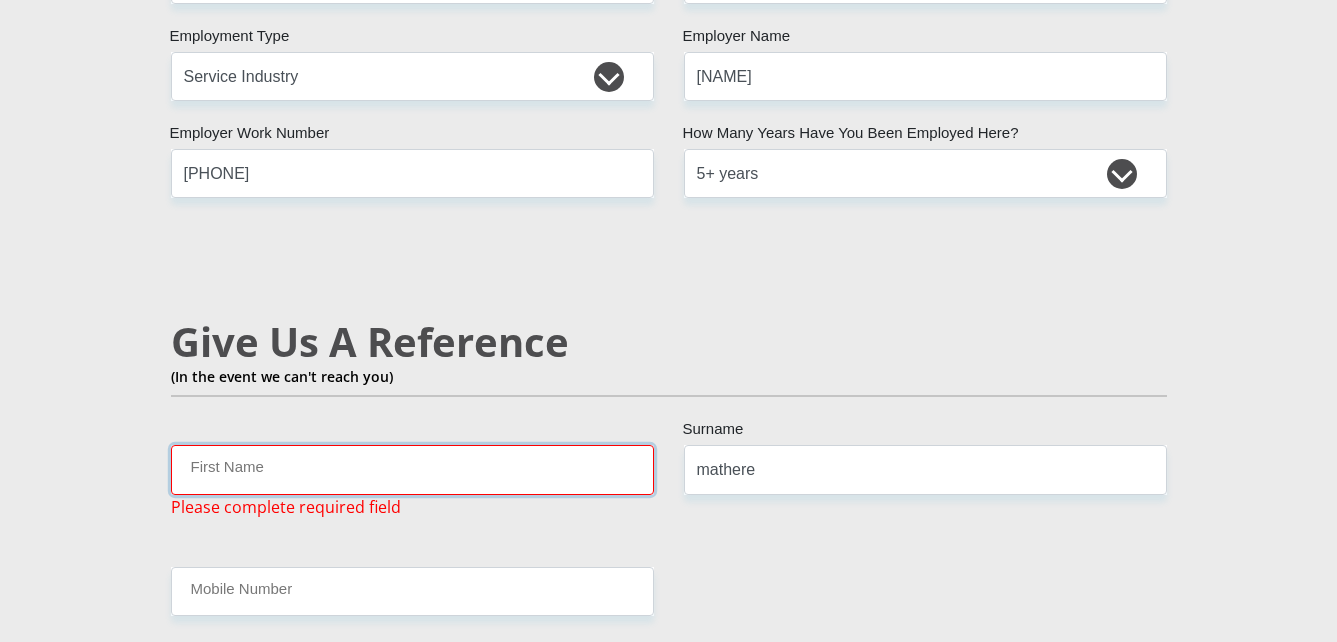 click on "First Name" at bounding box center (412, 469) 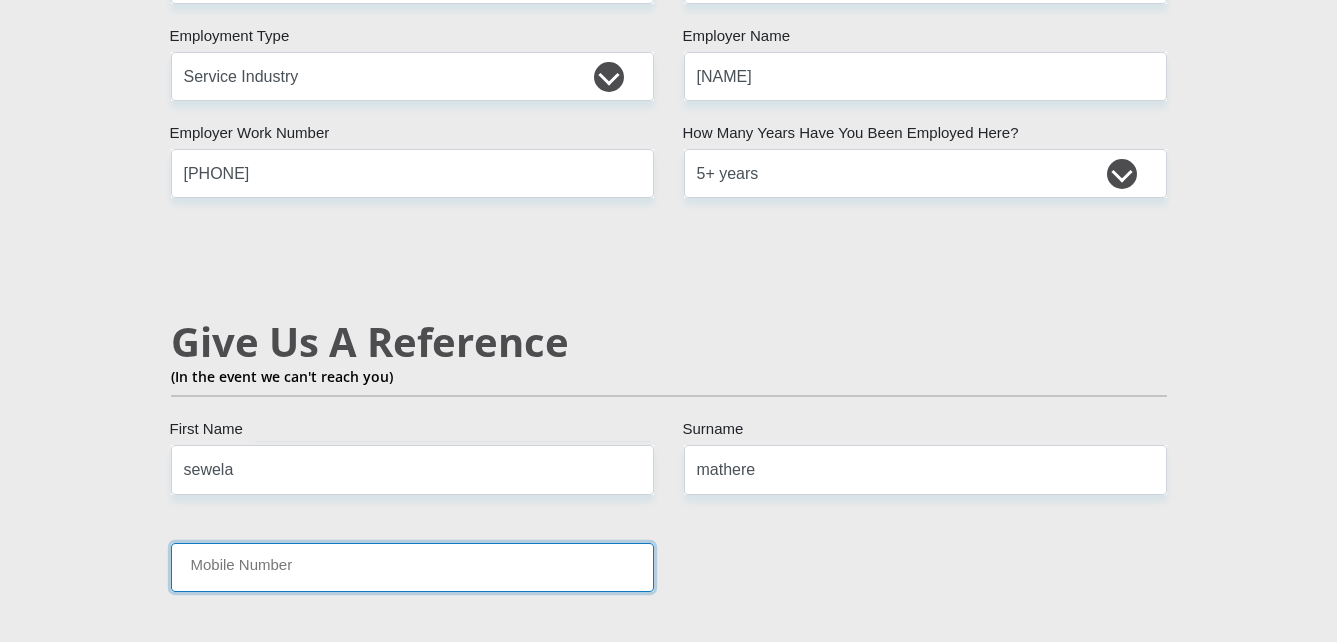 click on "Mobile Number" at bounding box center (412, 567) 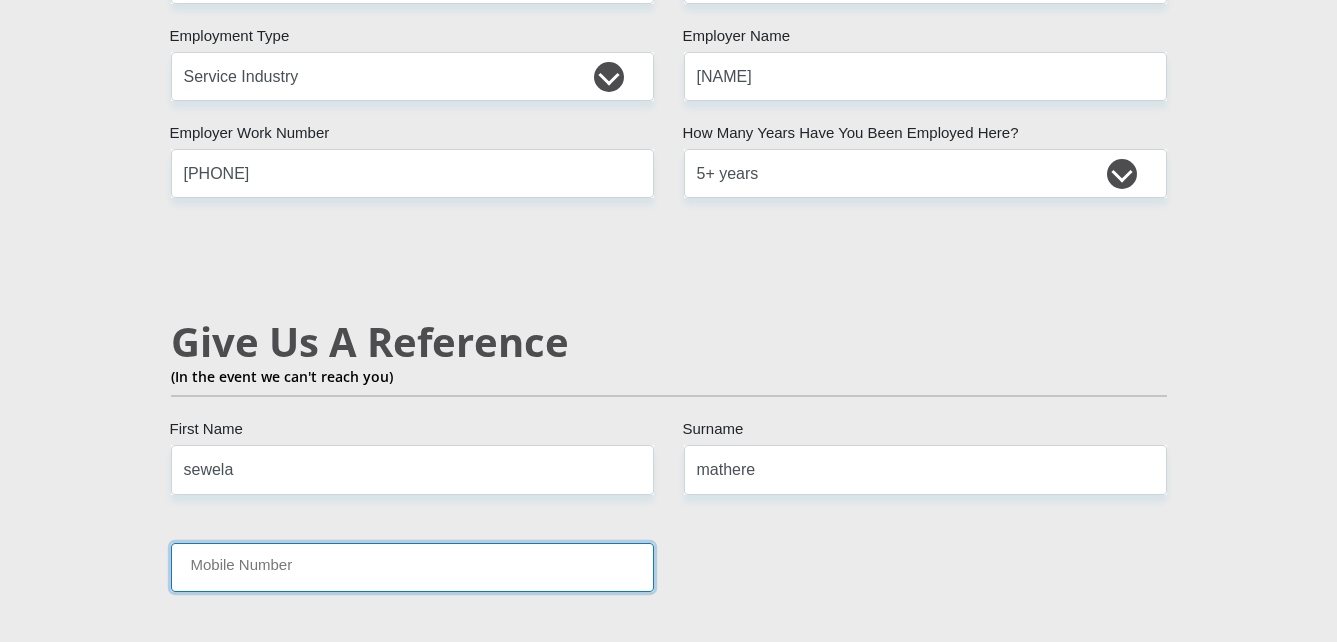 type on "0769762328" 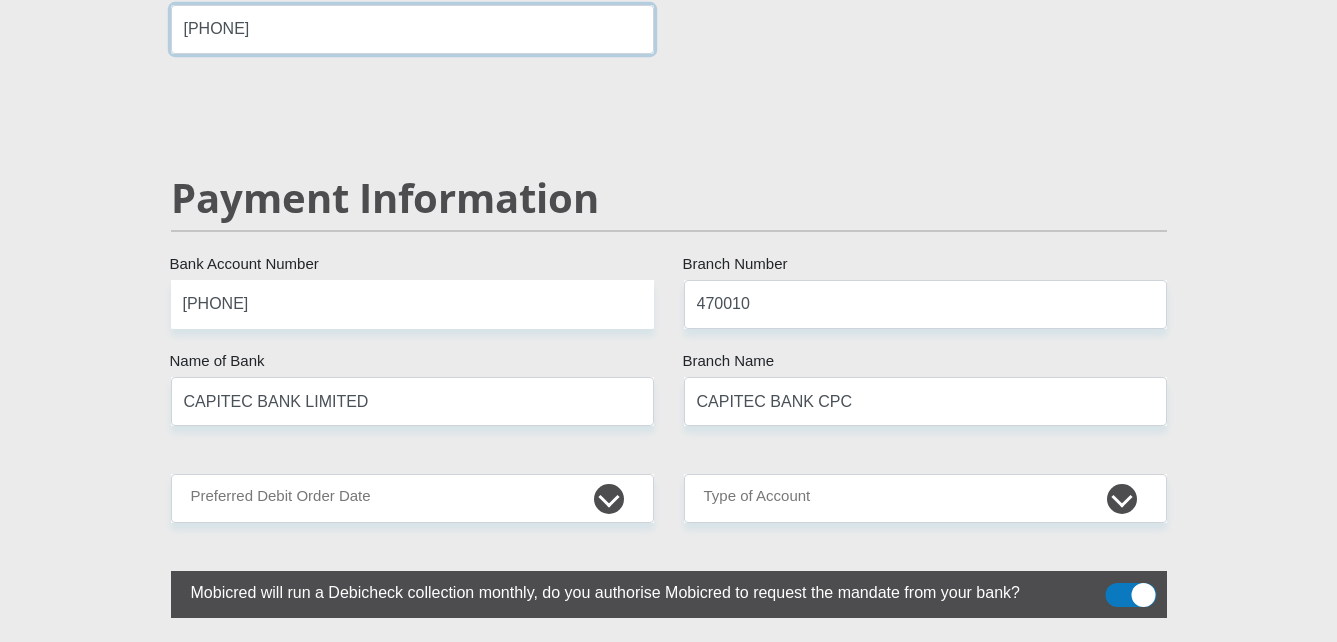 scroll, scrollTop: 3771, scrollLeft: 0, axis: vertical 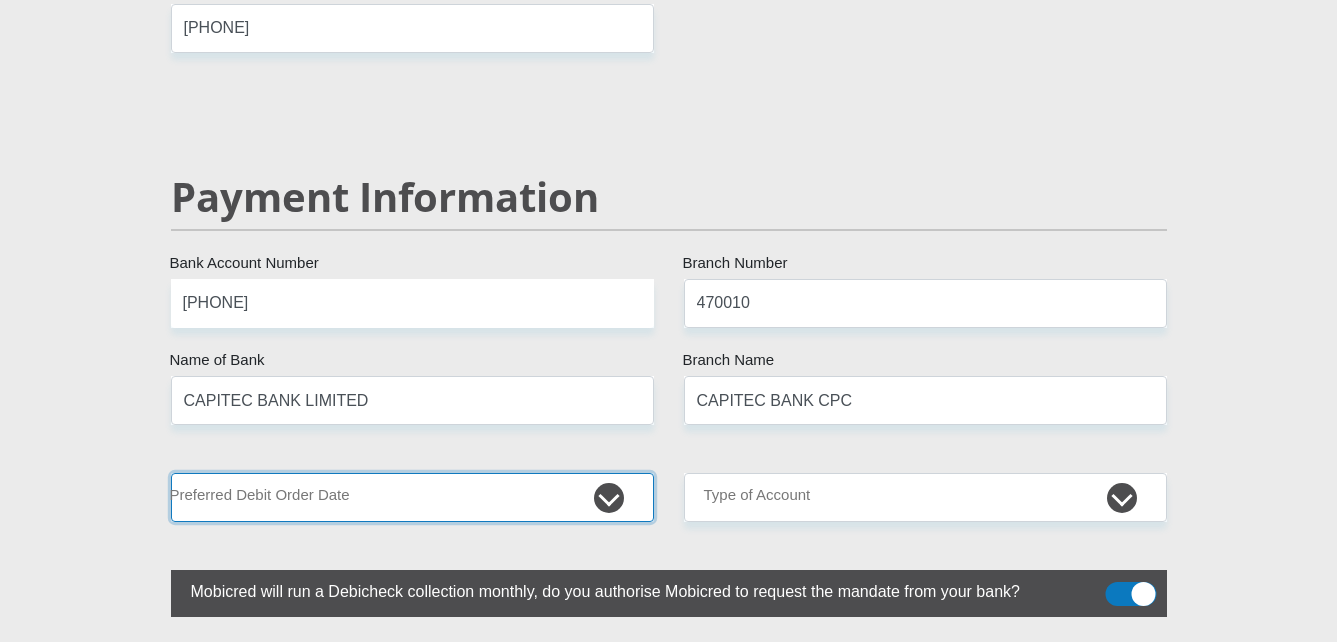 click on "1st
2nd
3rd
4th
5th
7th
18th
19th
20th
21st
22nd
23rd
24th
25th
26th
27th
28th
29th
30th" at bounding box center [412, 497] 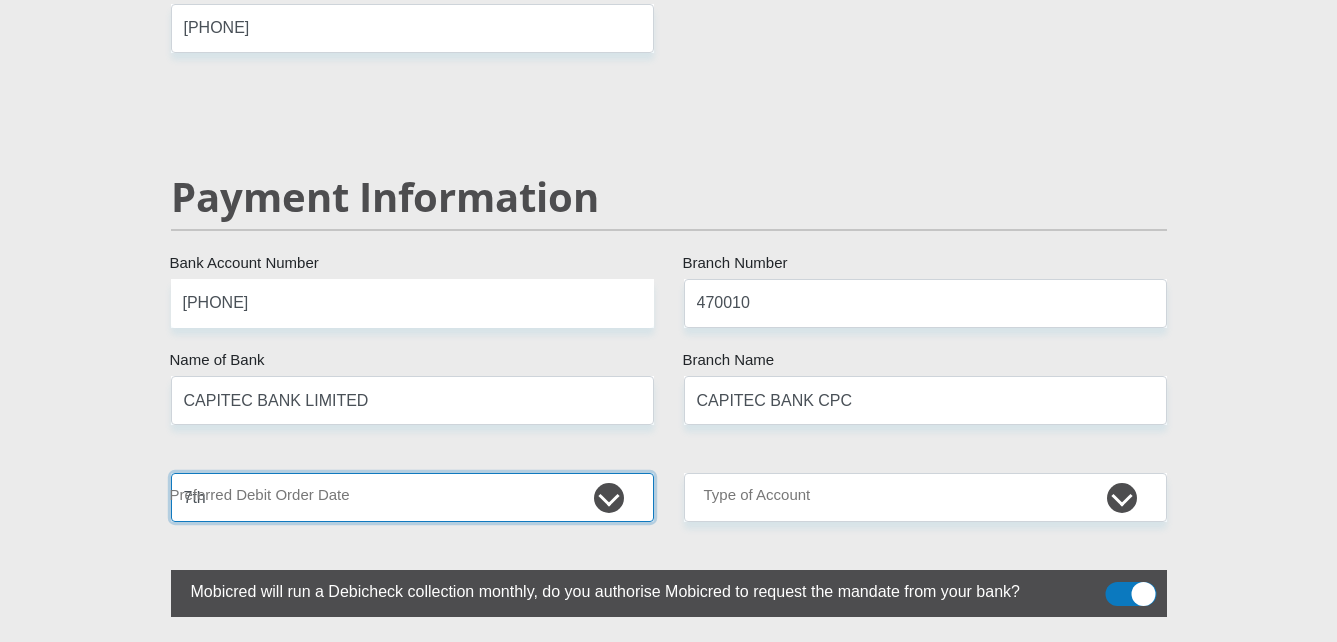 click on "1st
2nd
3rd
4th
5th
7th
18th
19th
20th
21st
22nd
23rd
24th
25th
26th
27th
28th
29th
30th" at bounding box center [412, 497] 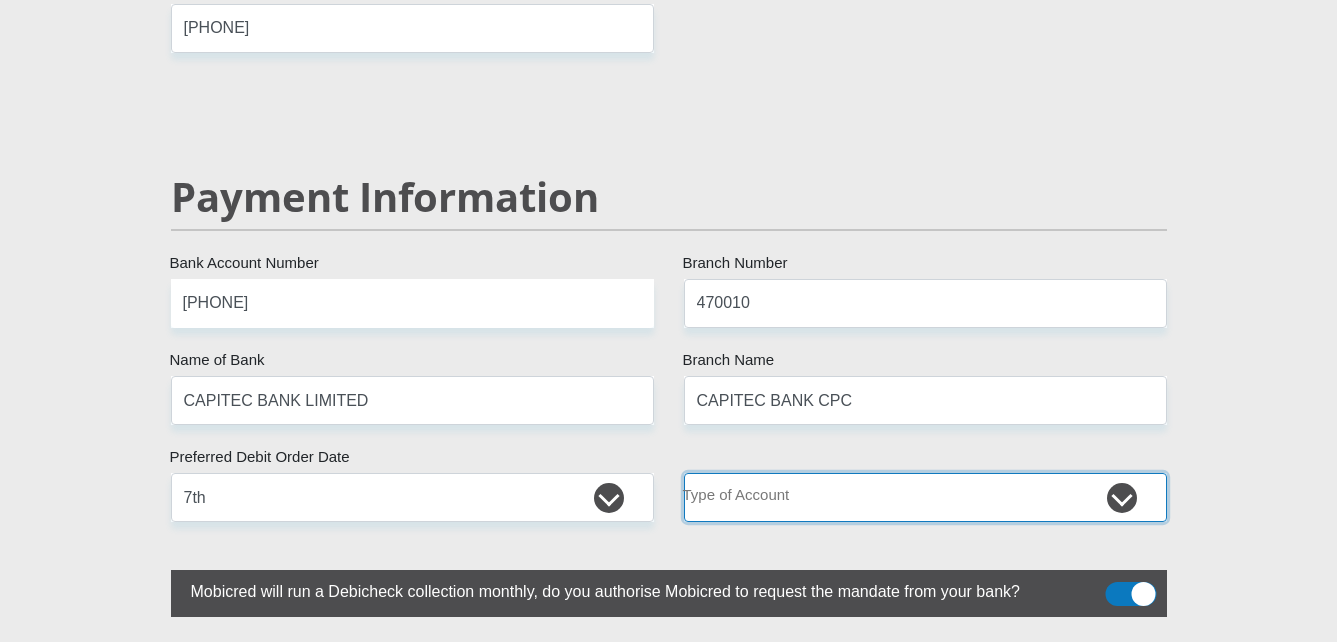 click on "Cheque
Savings" at bounding box center [925, 497] 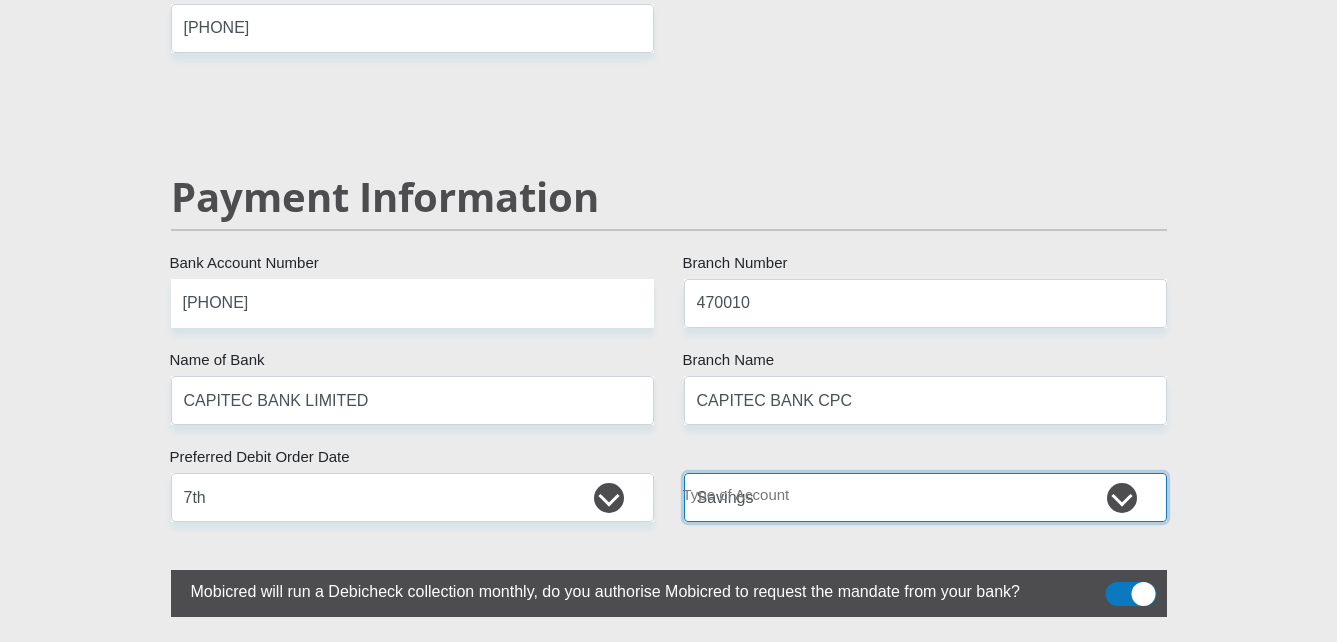 click on "Cheque
Savings" at bounding box center [925, 497] 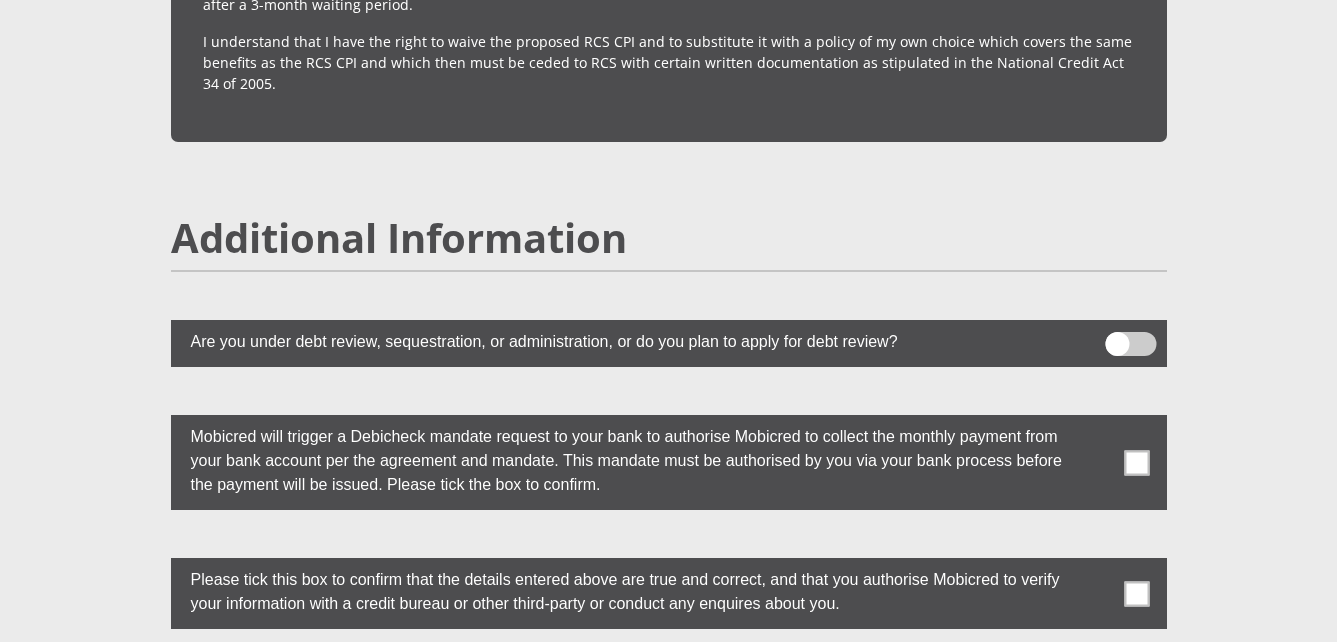 scroll, scrollTop: 5265, scrollLeft: 0, axis: vertical 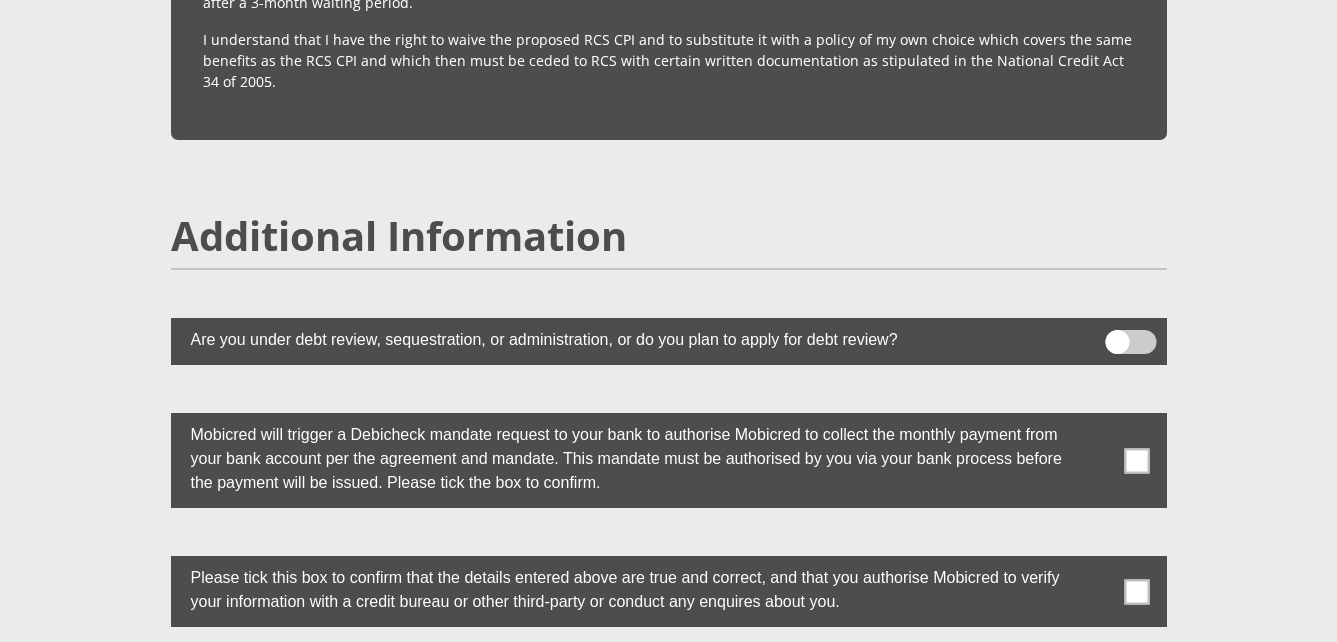 click at bounding box center [1136, 460] 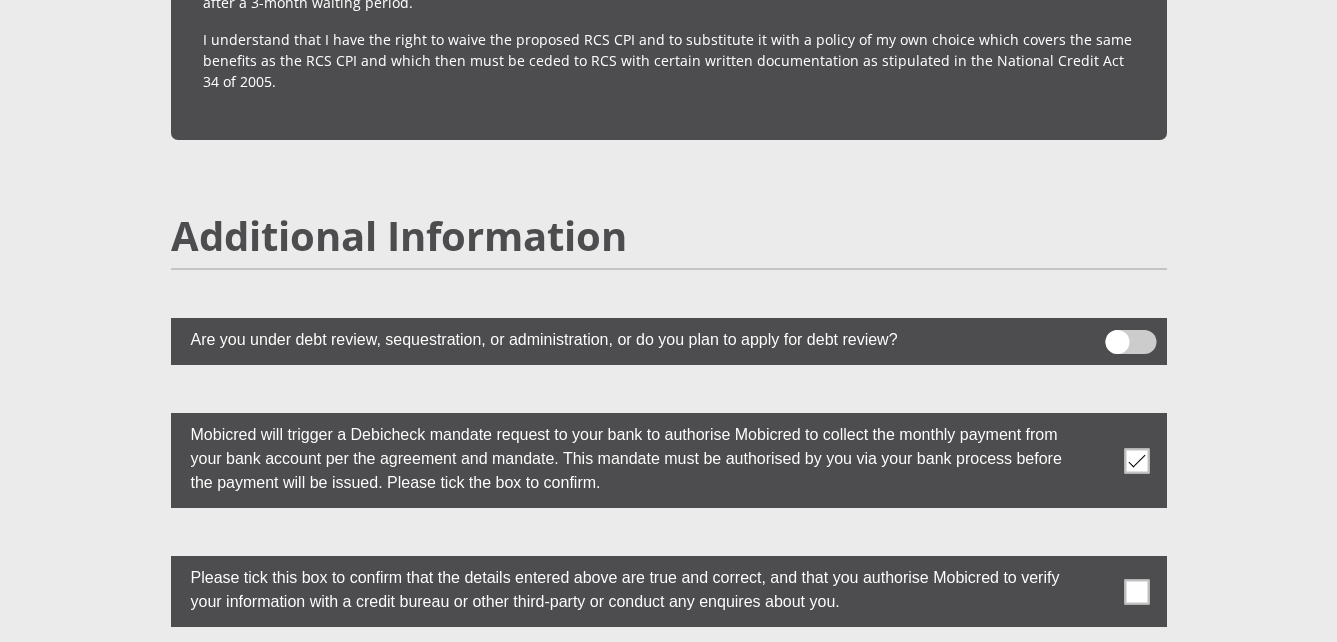 click at bounding box center [1136, 591] 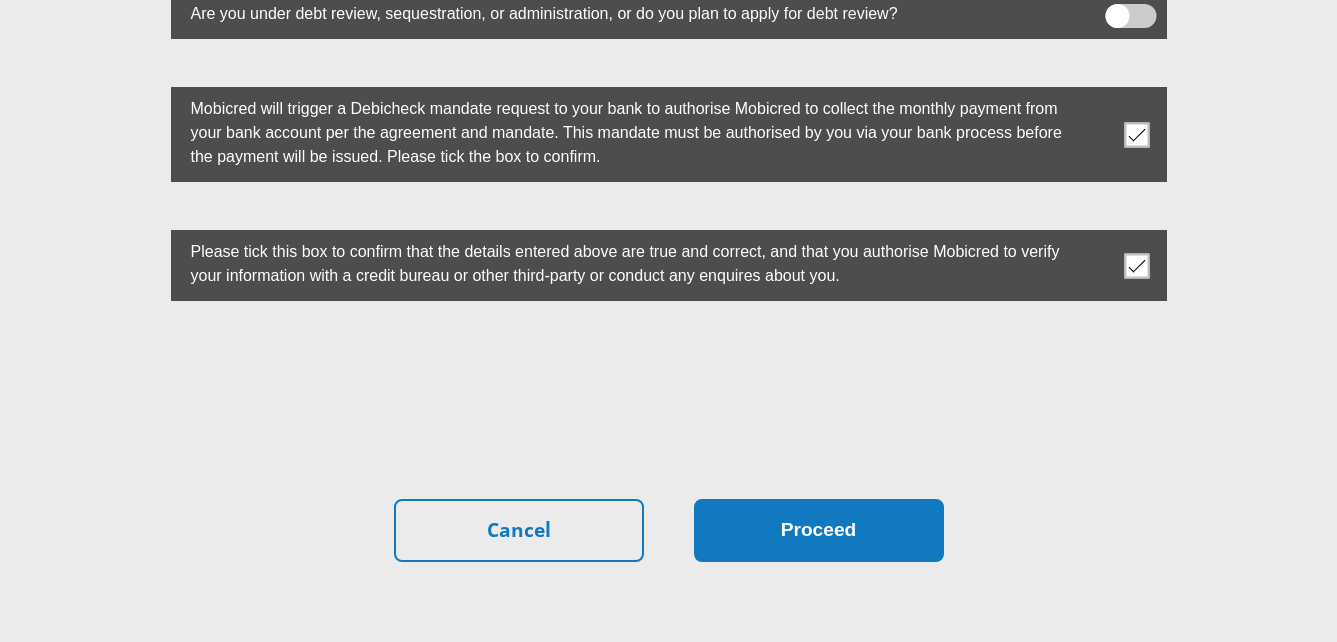 scroll, scrollTop: 5594, scrollLeft: 0, axis: vertical 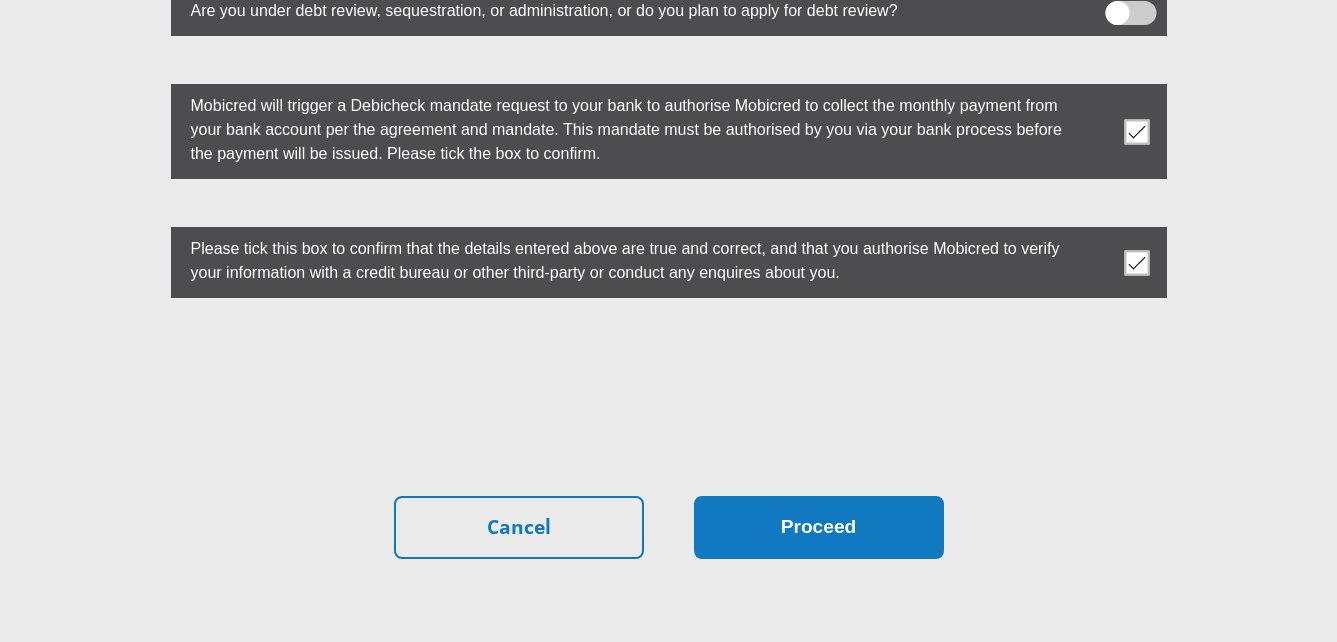 click on "Proceed" at bounding box center (819, 527) 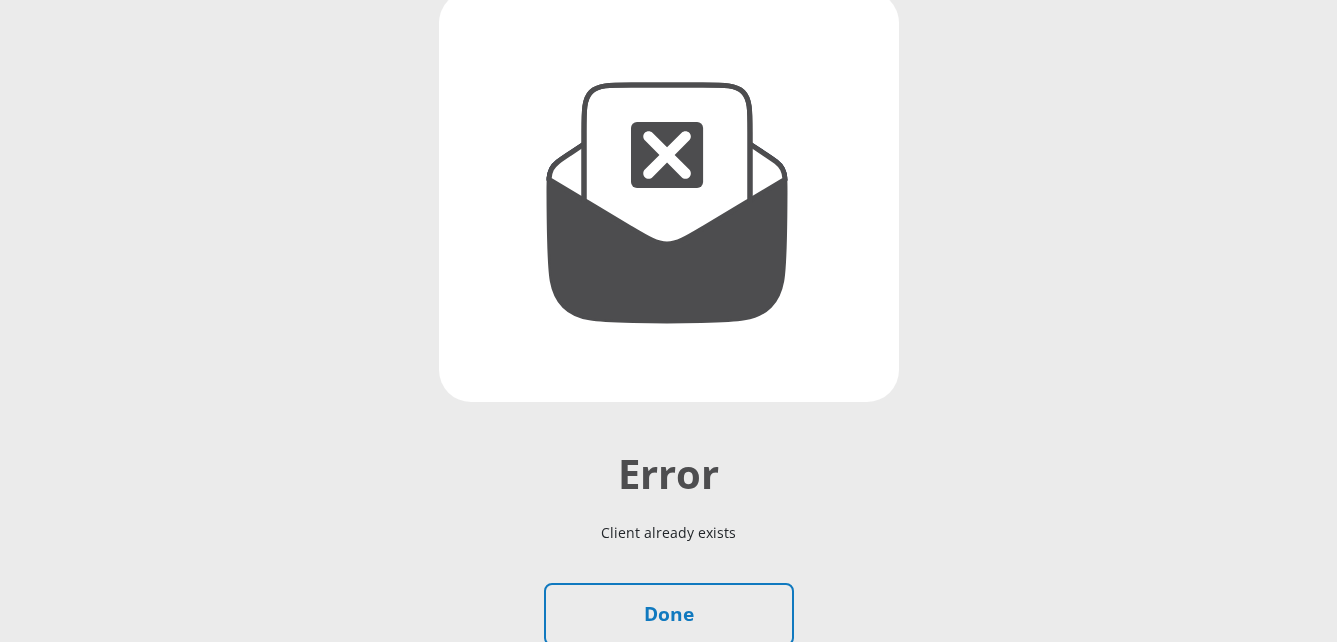 scroll, scrollTop: 242, scrollLeft: 0, axis: vertical 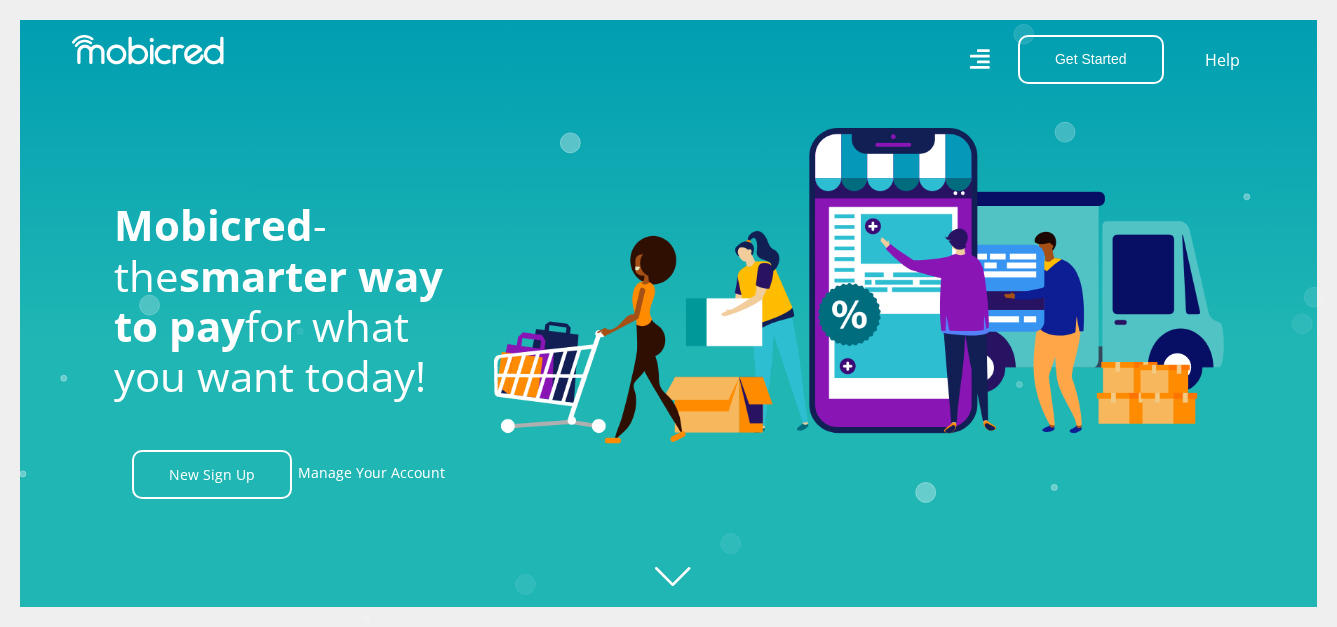 click on "Mobicred  - the  smarter way to pay  for what you want today!
New Sign Up
Manage Your Account" at bounding box center (289, 313) 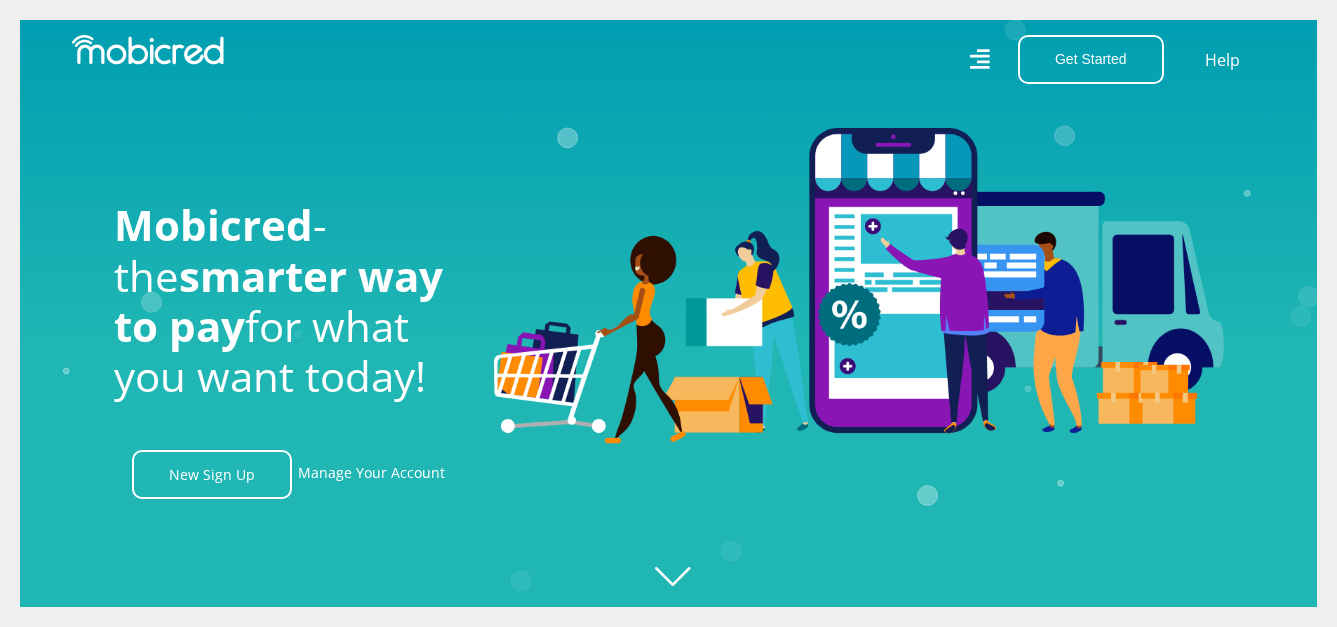 scroll, scrollTop: 0, scrollLeft: 2565, axis: horizontal 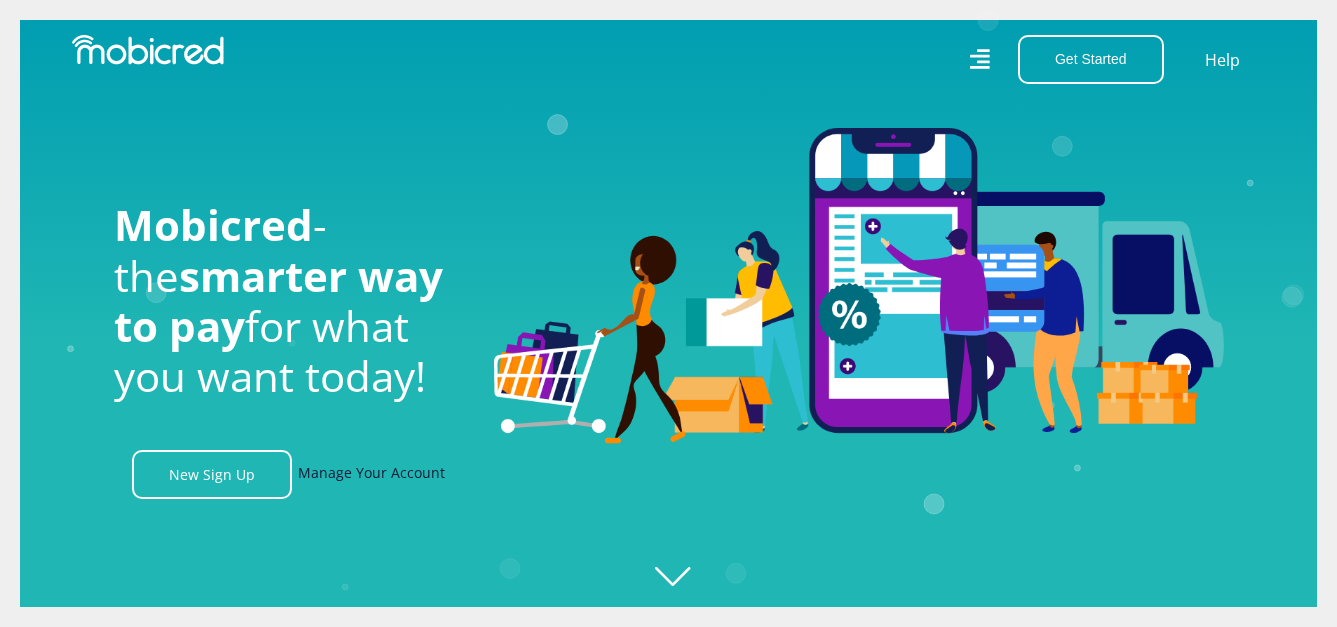 click on "Manage Your Account" at bounding box center [371, 474] 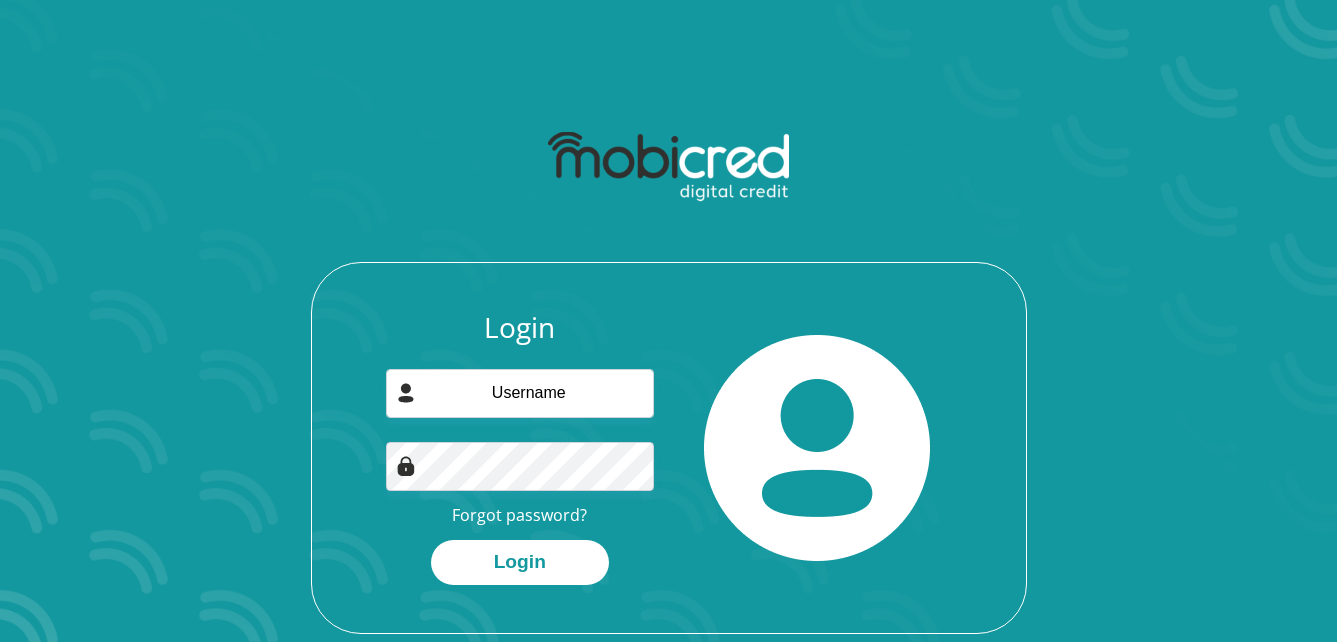 scroll, scrollTop: 0, scrollLeft: 0, axis: both 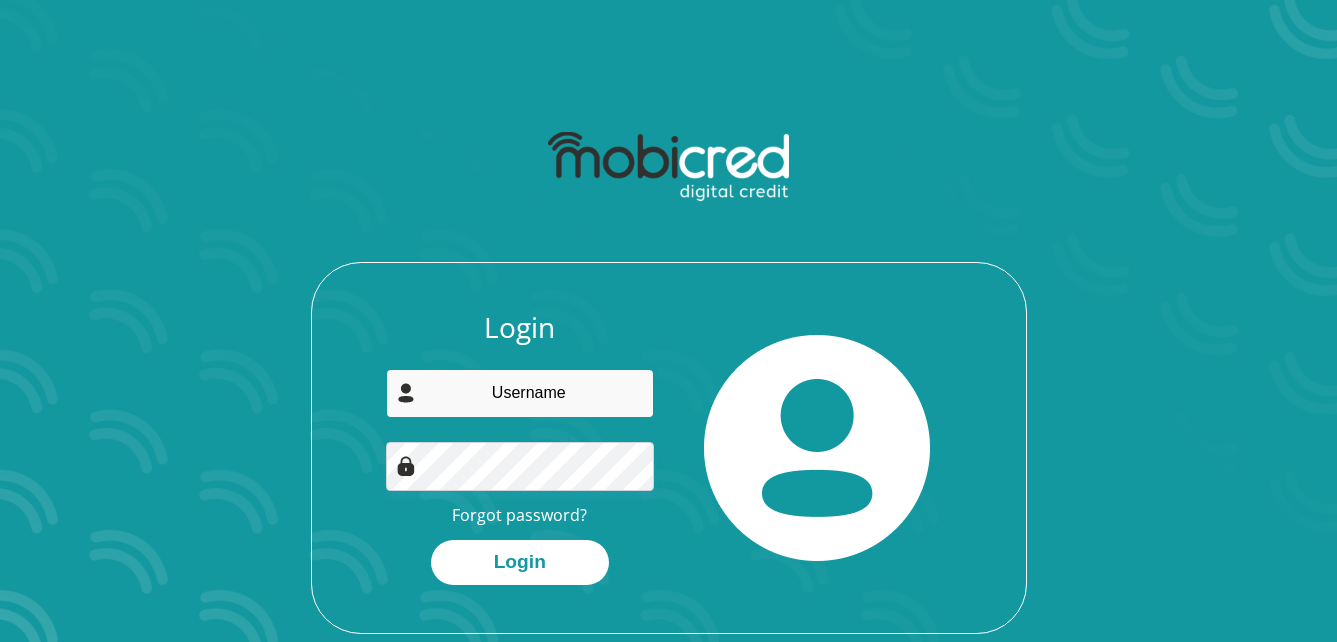click at bounding box center (520, 393) 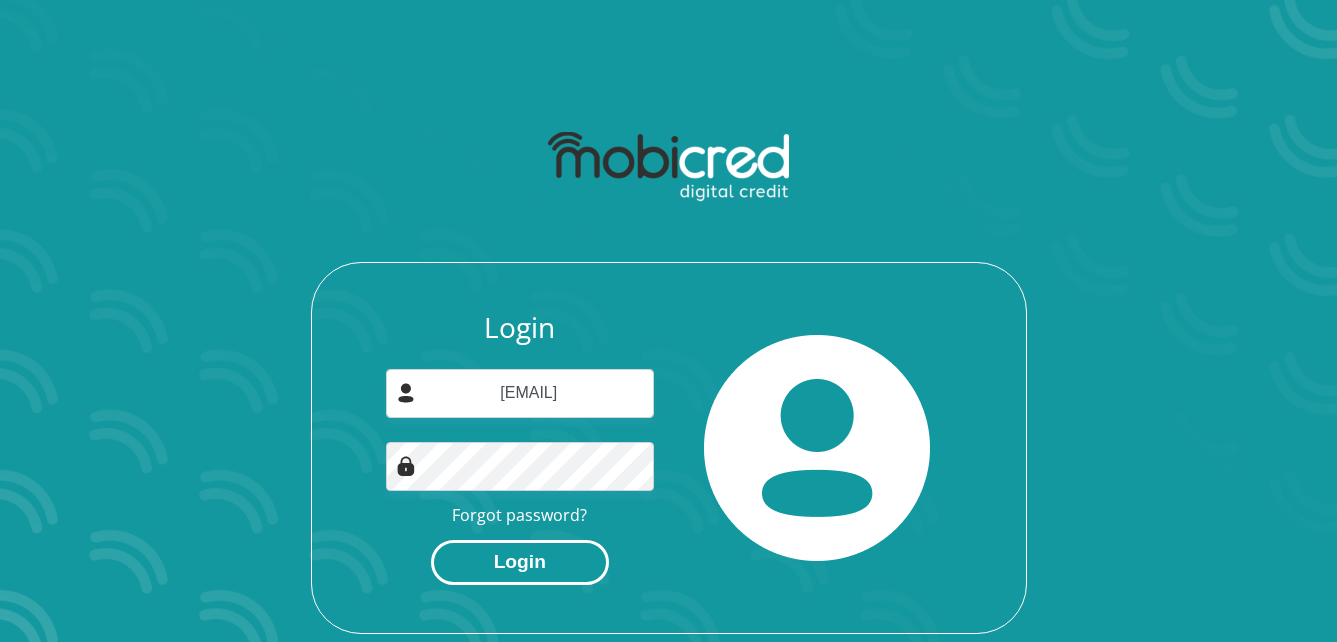 click on "Login" at bounding box center [520, 562] 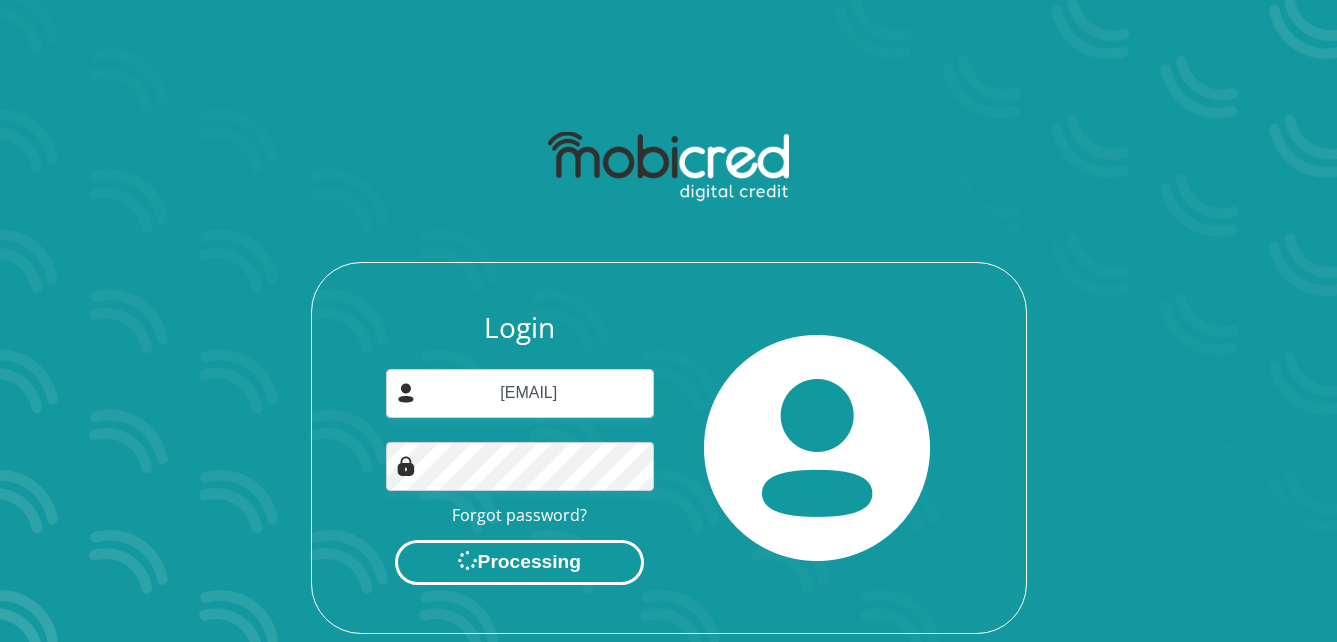 scroll, scrollTop: 0, scrollLeft: 0, axis: both 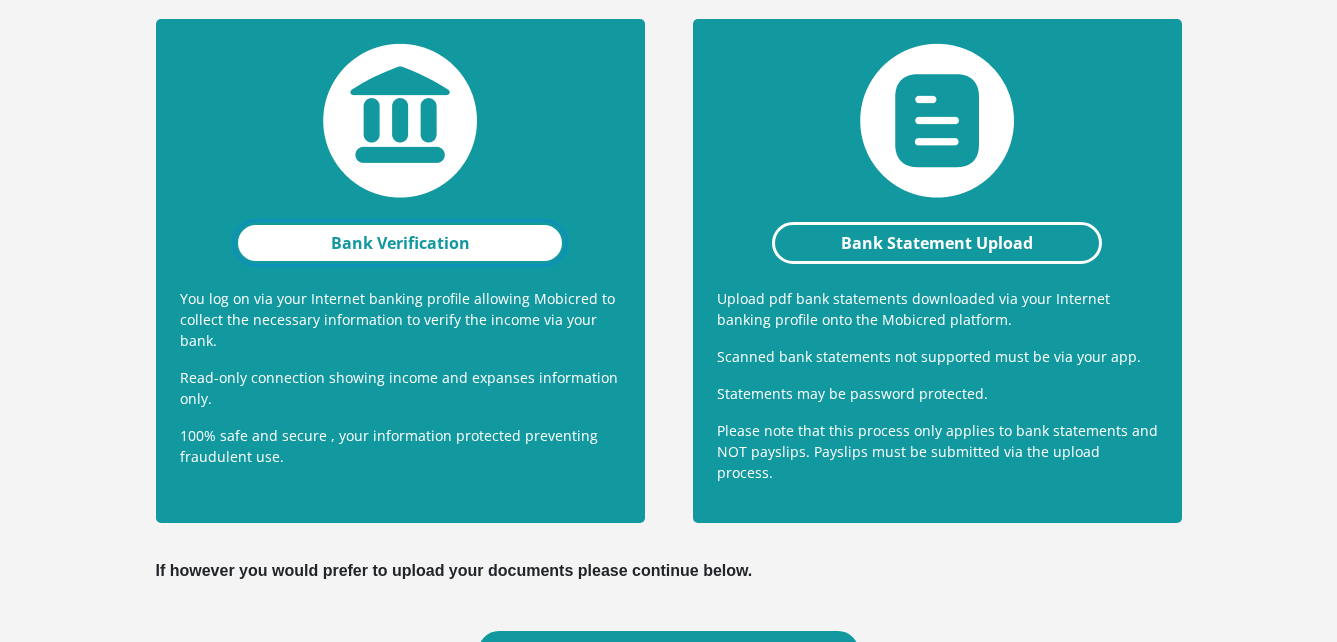 click on "Bank Verification" at bounding box center [400, 243] 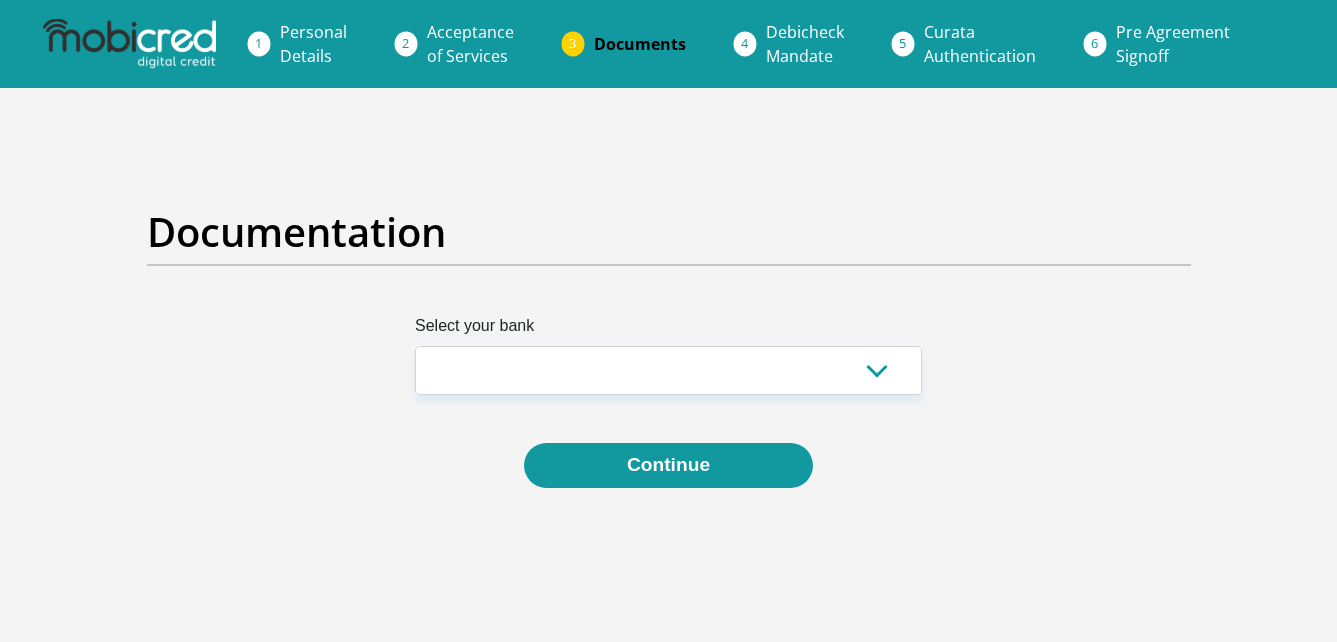 scroll, scrollTop: 0, scrollLeft: 0, axis: both 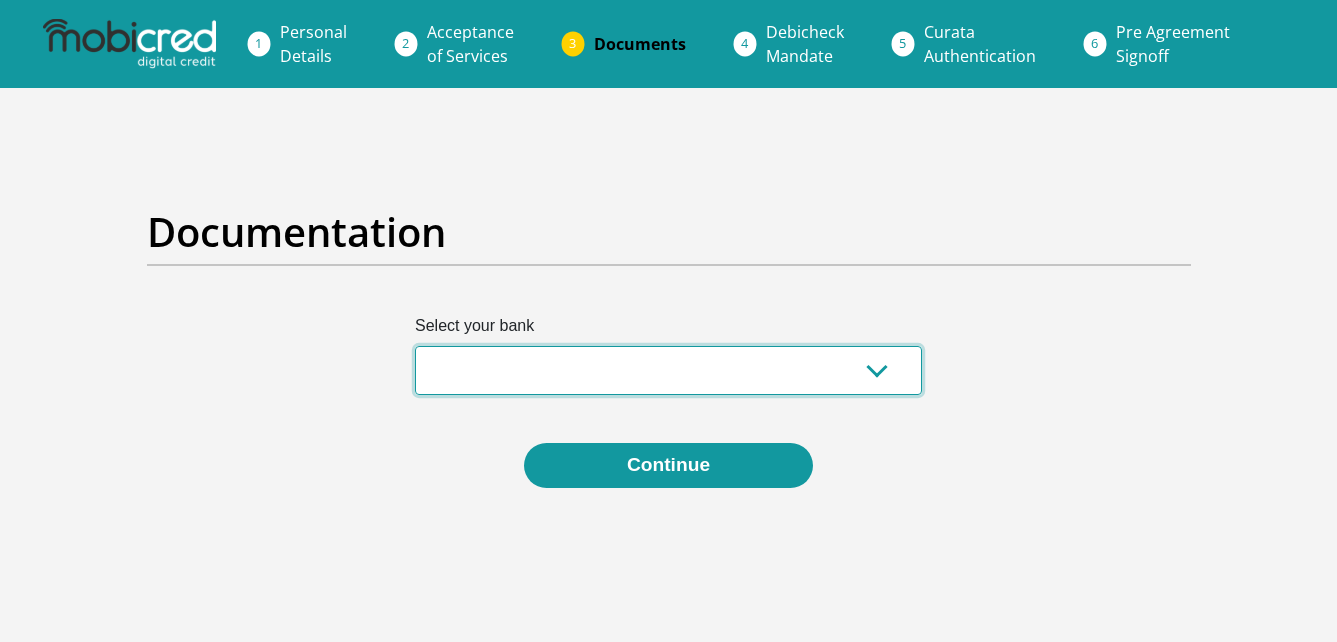 click on "Absa
Capitec Bank
Discovery Bank
First National Bank
Nedbank
Standard Bank
TymeBank" at bounding box center [668, 370] 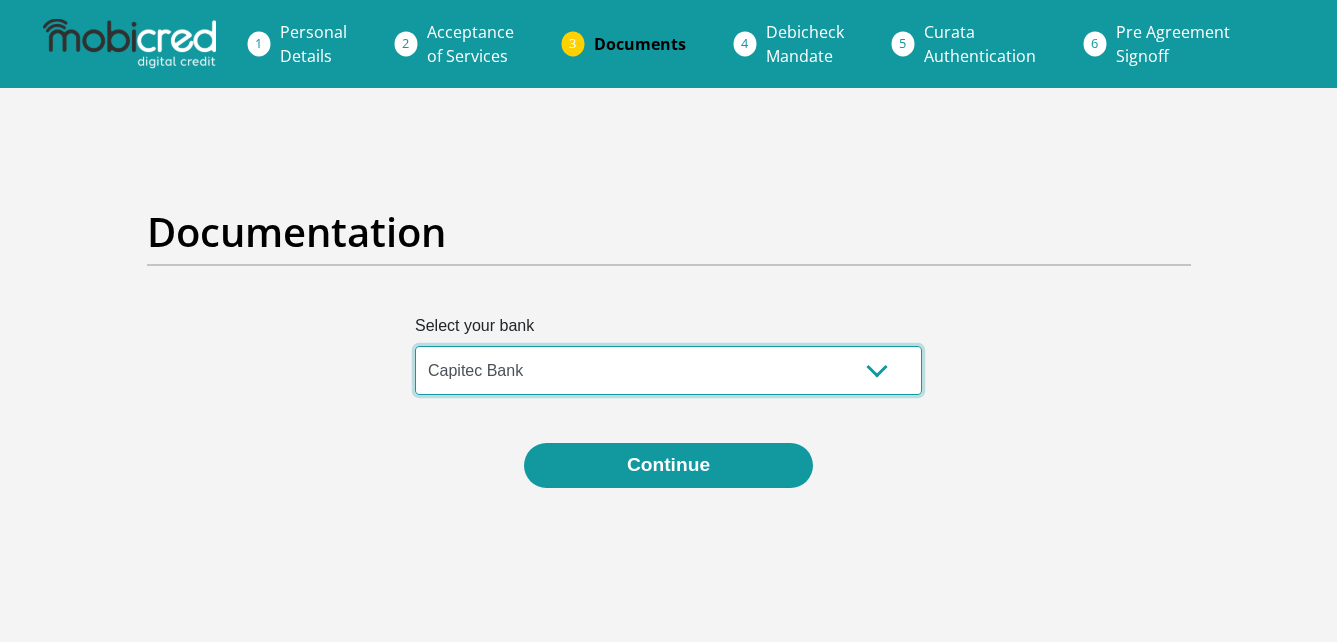 click on "Absa
Capitec Bank
Discovery Bank
First National Bank
Nedbank
Standard Bank
TymeBank" at bounding box center (668, 370) 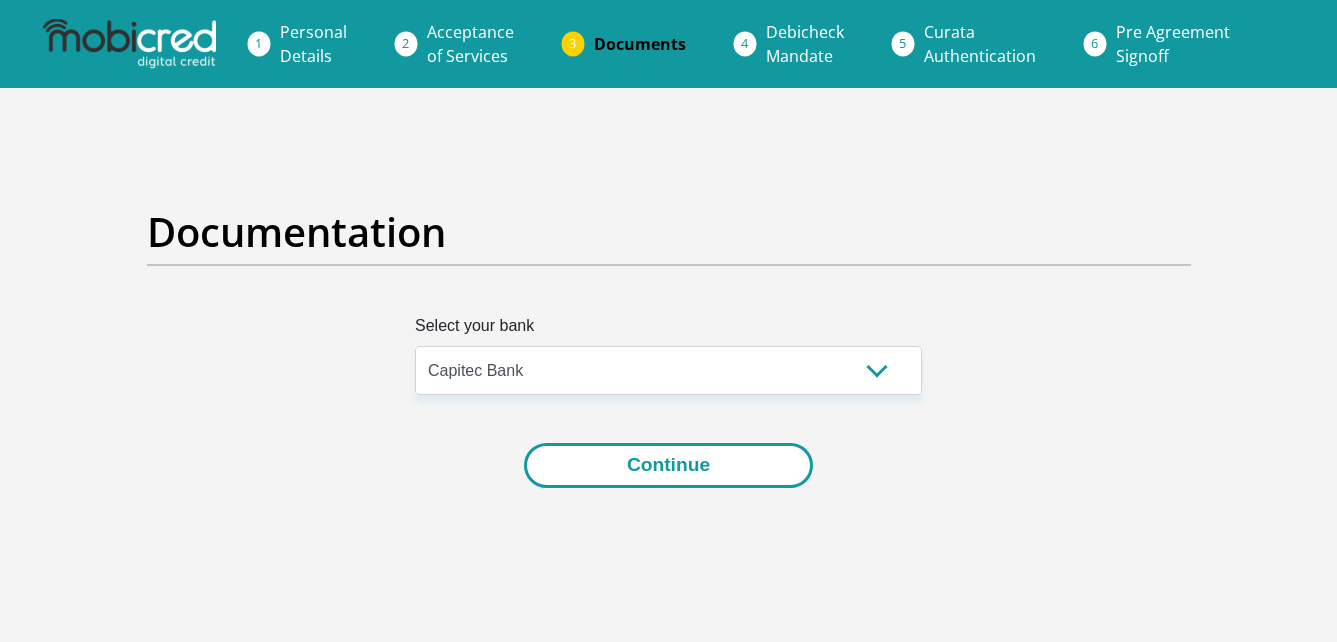 click on "Continue" at bounding box center (668, 465) 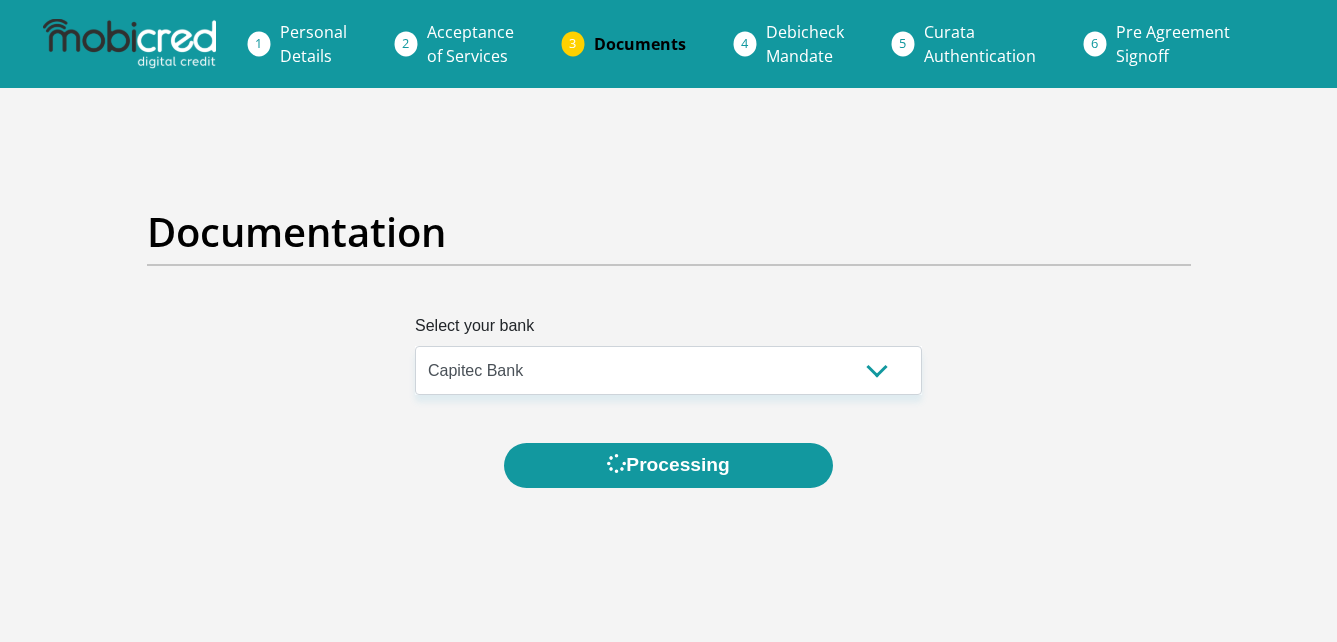 scroll, scrollTop: 0, scrollLeft: 0, axis: both 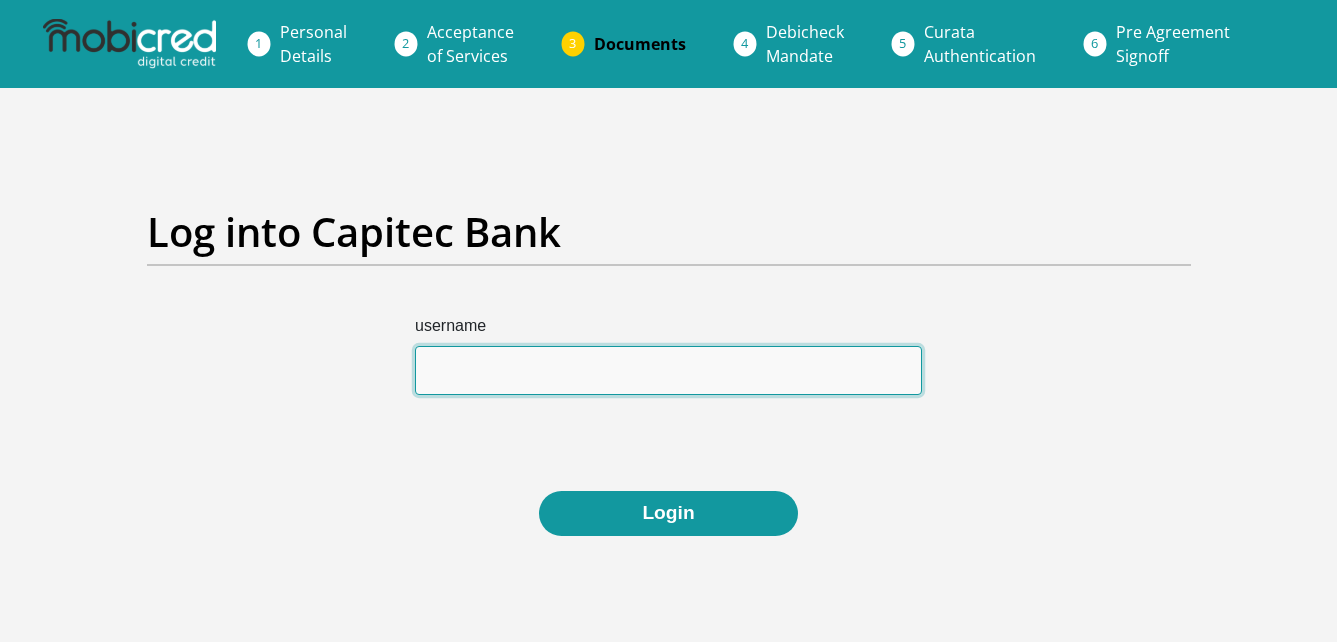 click on "username" at bounding box center (668, 370) 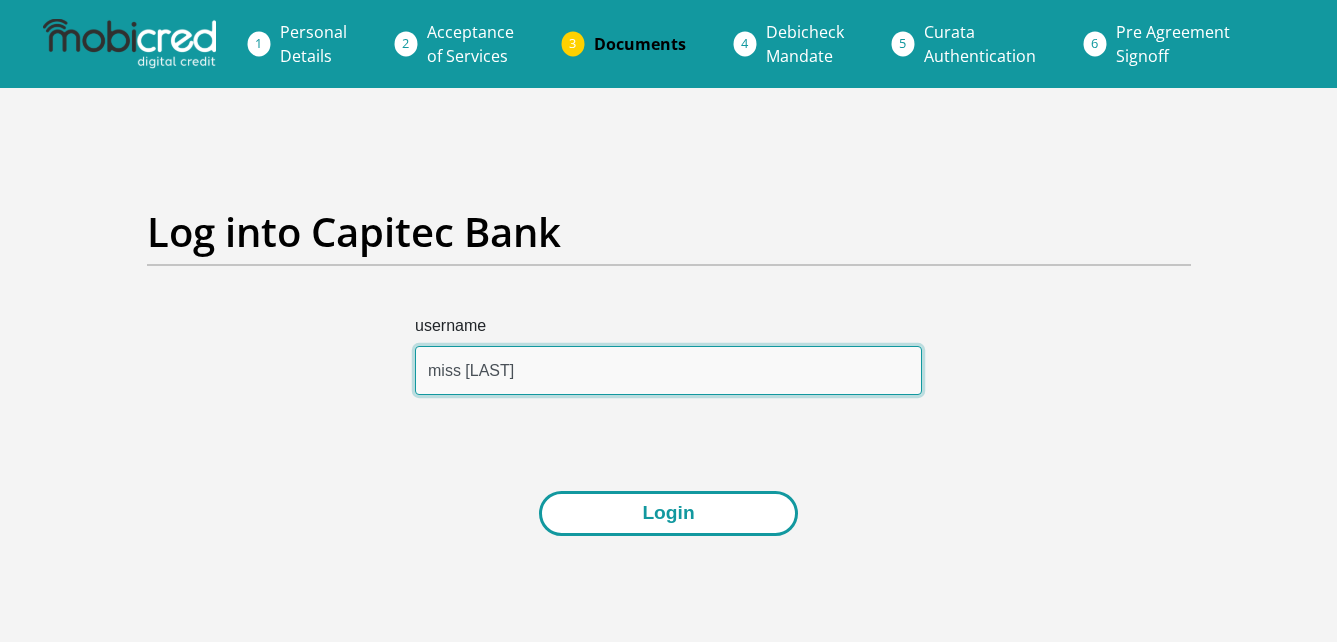 type on "miss SR mathere" 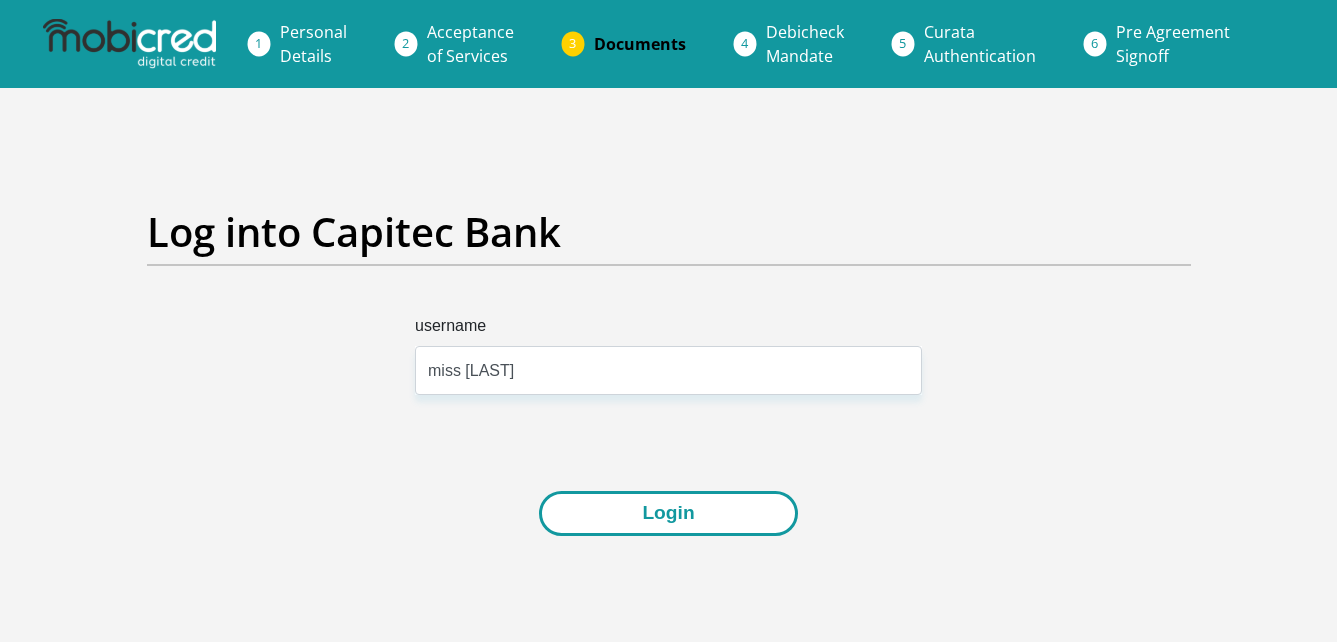 click on "Login" at bounding box center (668, 513) 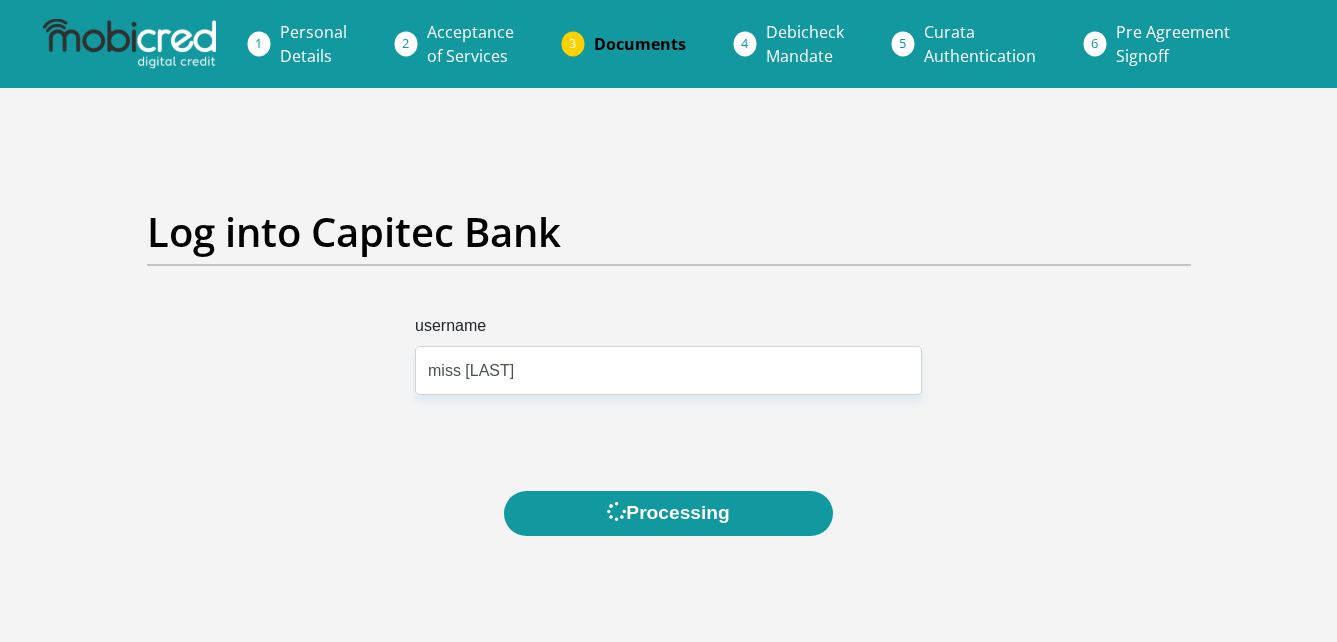 scroll, scrollTop: 0, scrollLeft: 0, axis: both 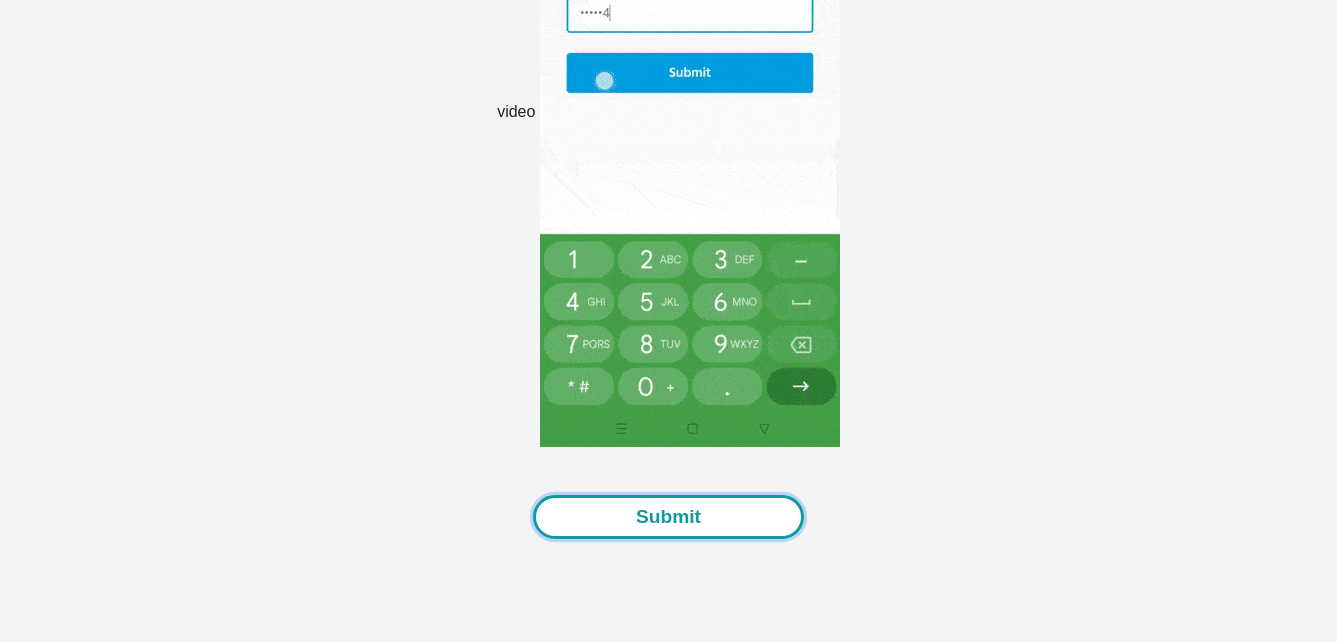 click on "Submit" at bounding box center [668, 517] 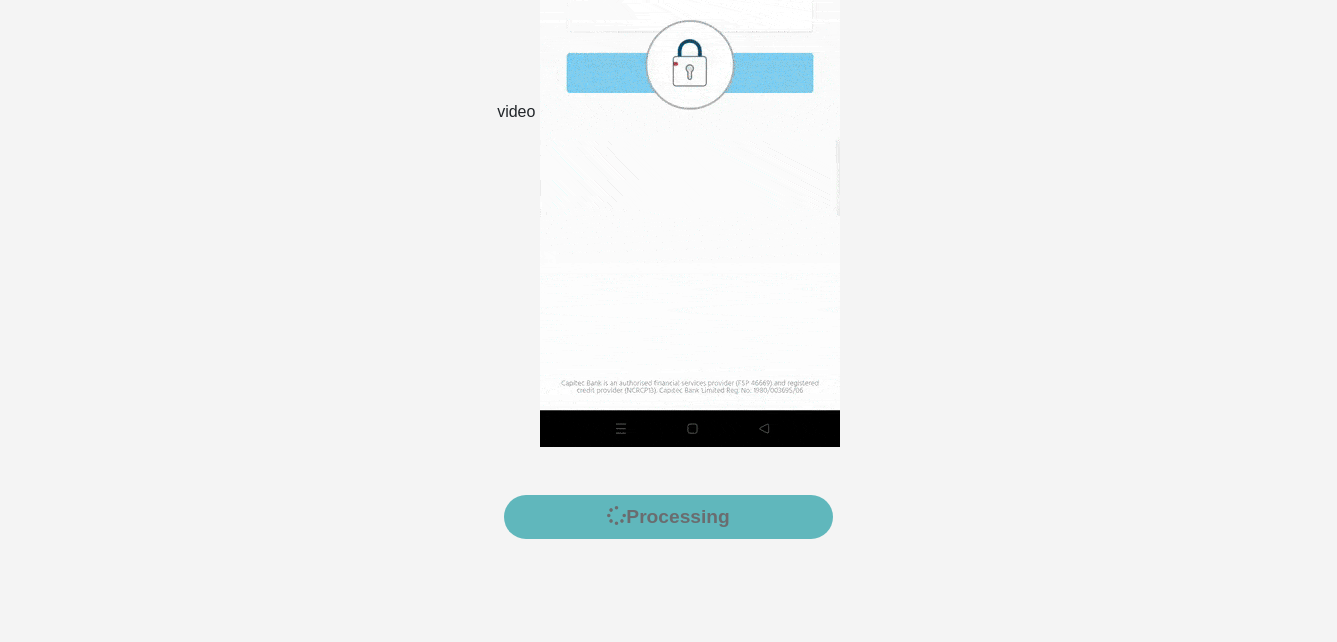 scroll, scrollTop: 0, scrollLeft: 0, axis: both 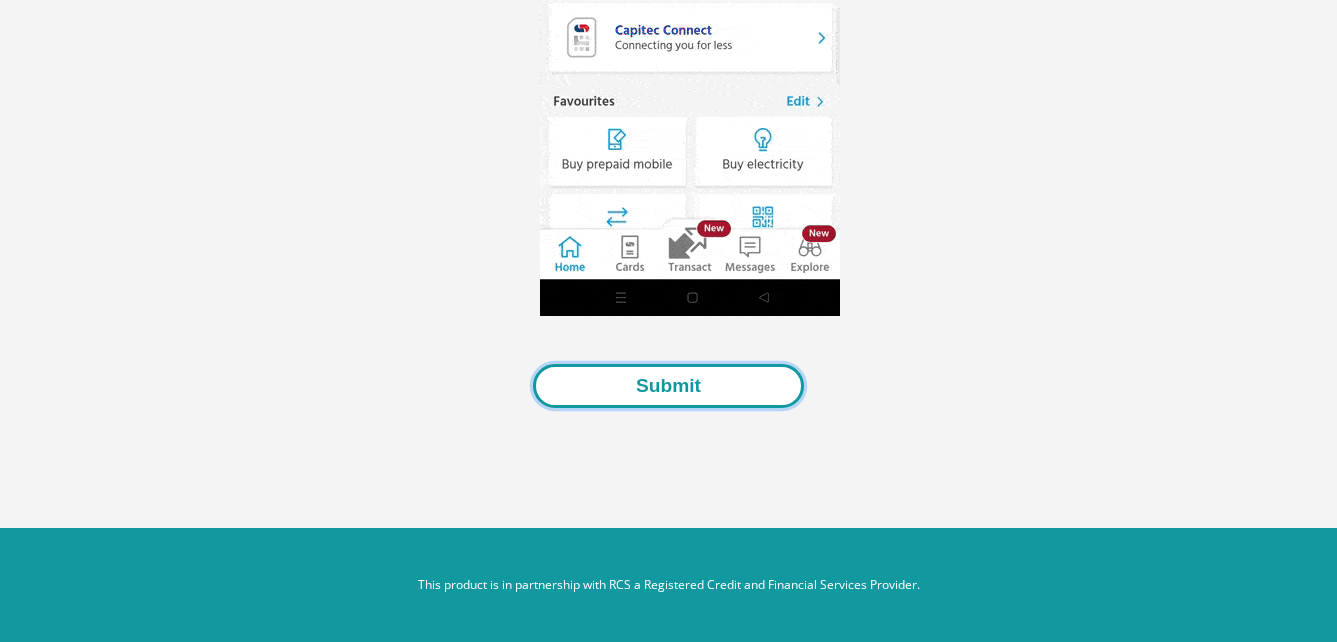 click on "Submit" at bounding box center [668, 386] 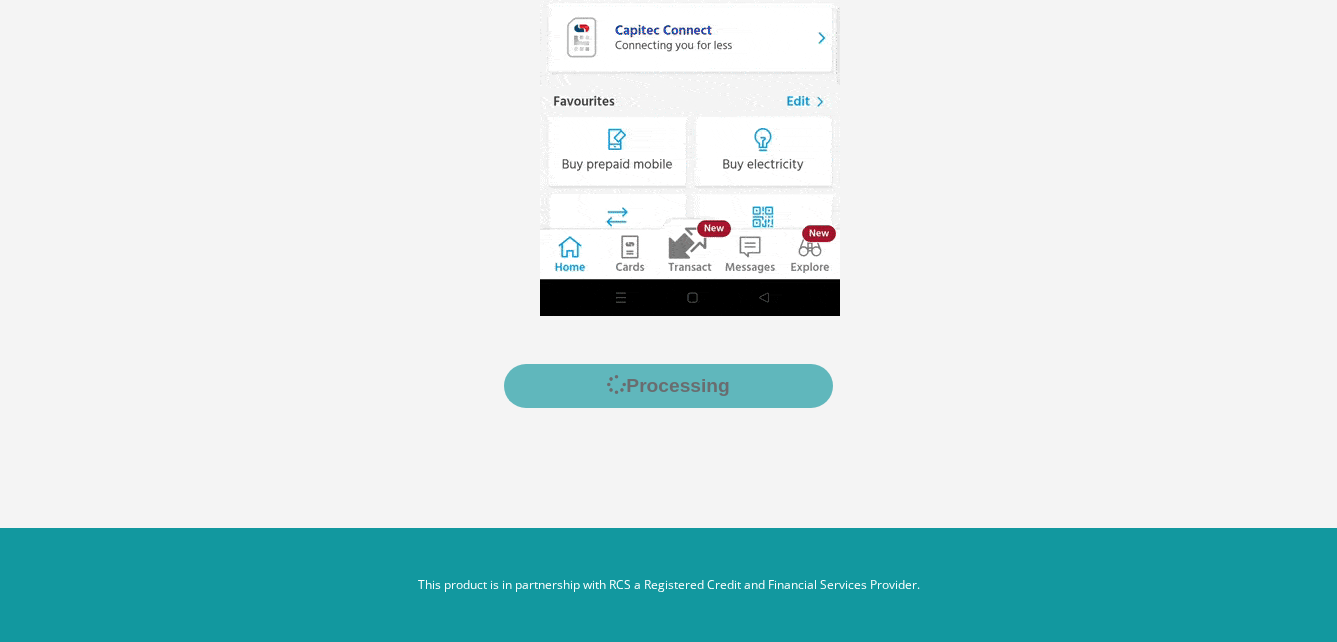 scroll, scrollTop: 0, scrollLeft: 0, axis: both 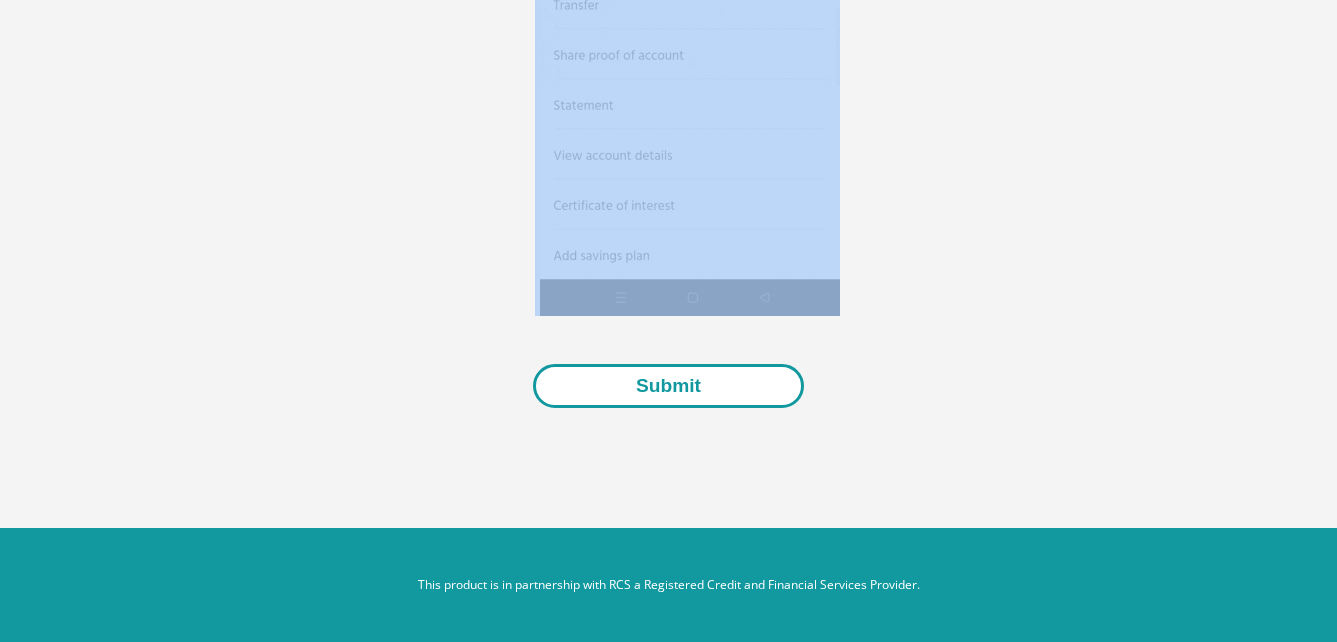 drag, startPoint x: 696, startPoint y: 362, endPoint x: 699, endPoint y: 373, distance: 11.401754 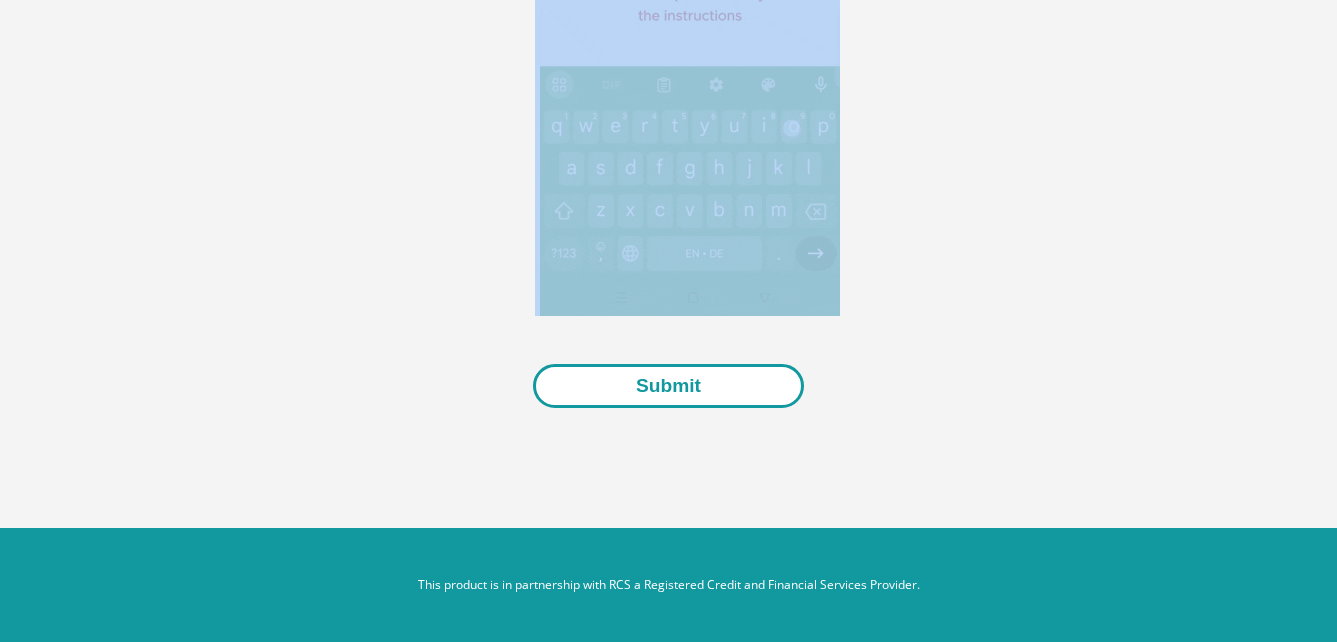 click on "video
Submit" at bounding box center (669, 28) 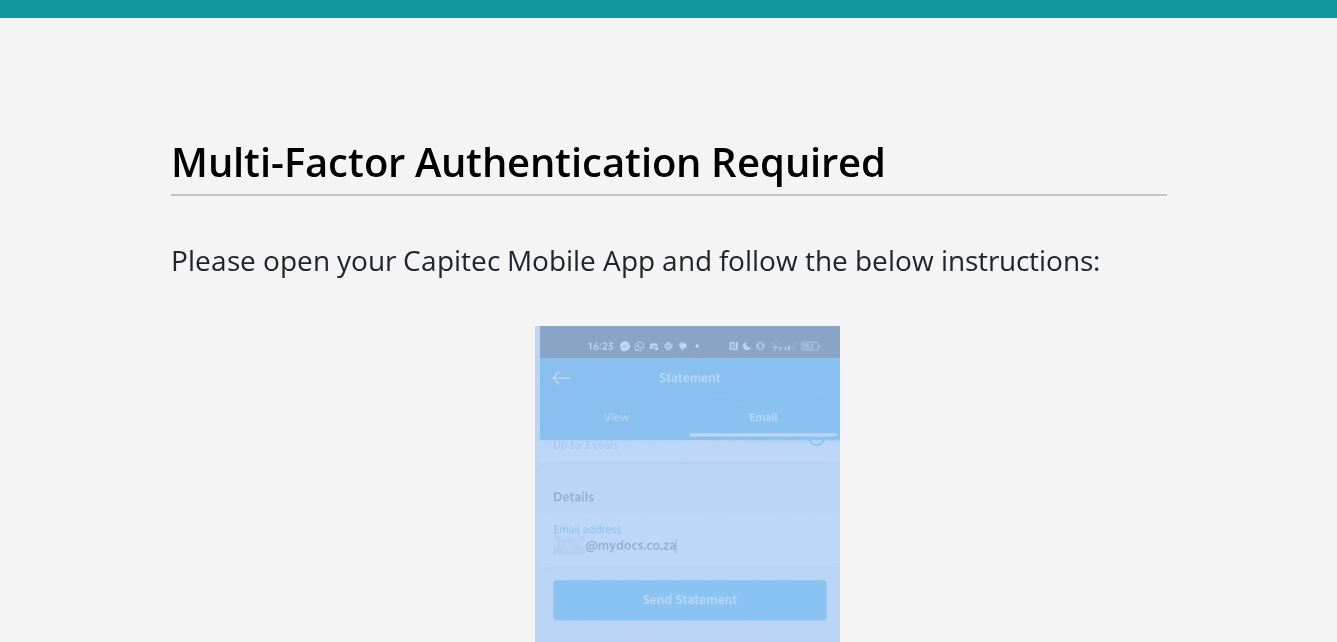 scroll, scrollTop: 0, scrollLeft: 0, axis: both 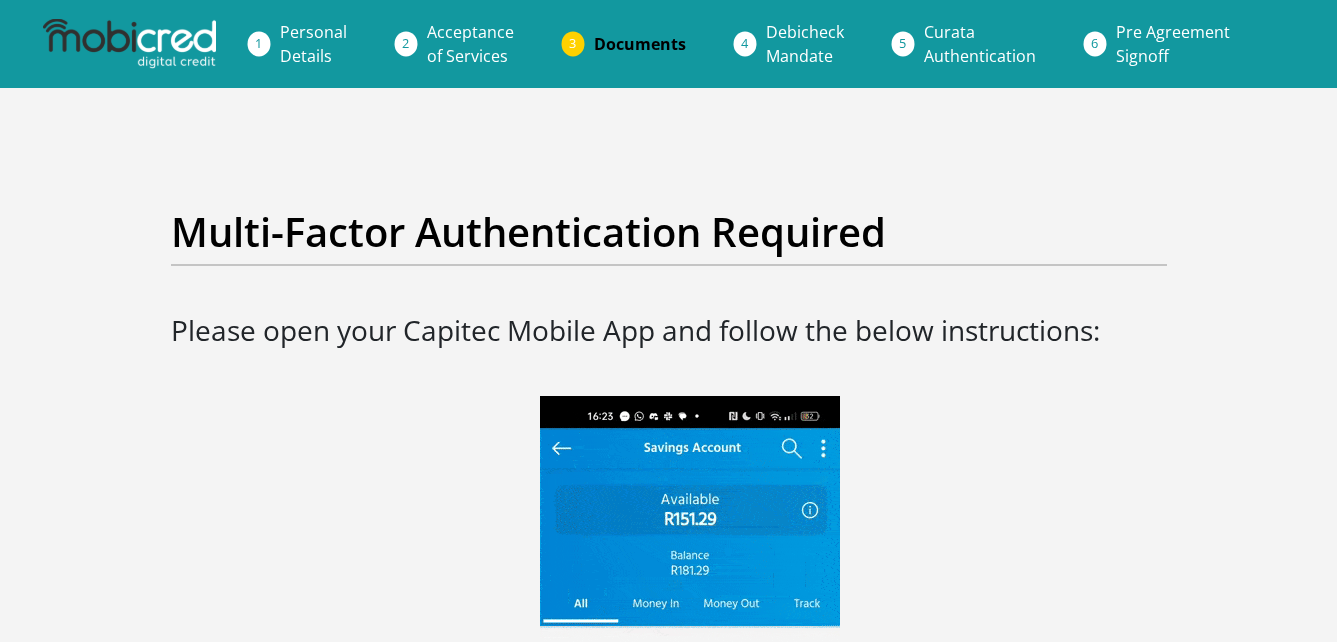 click on "Multi-Factor Authentication Required
Please open your Capitec Mobile App and follow the below instructions:" at bounding box center (669, 302) 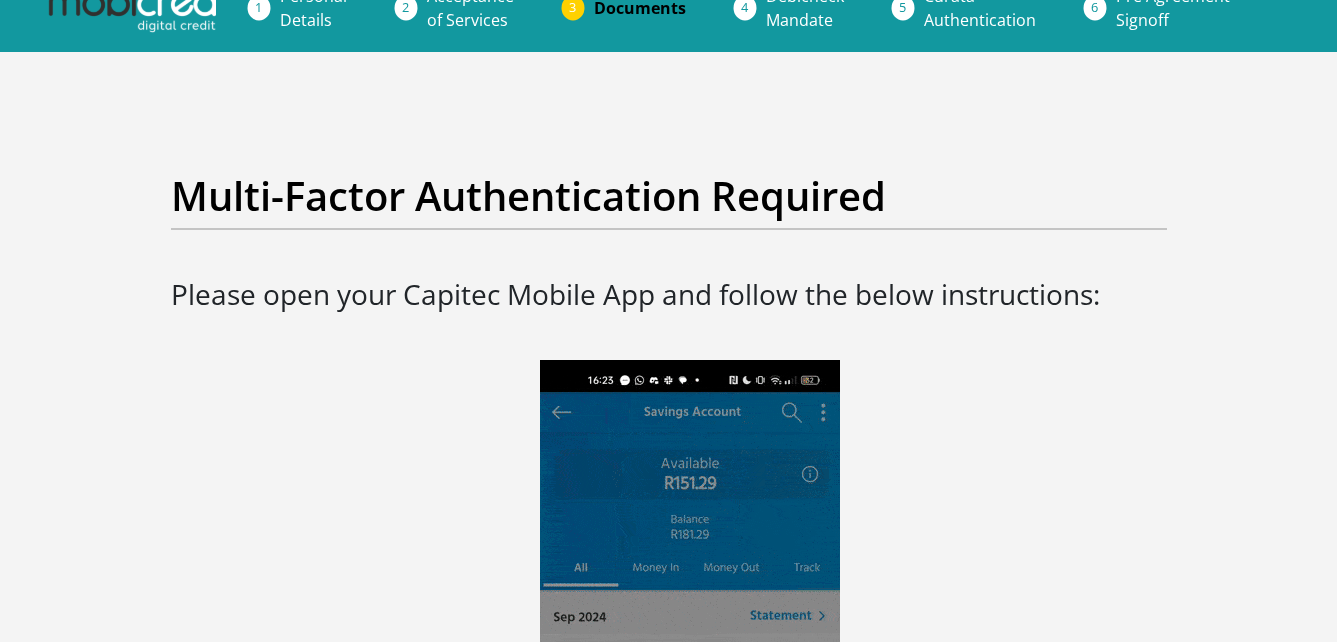 scroll, scrollTop: 0, scrollLeft: 0, axis: both 